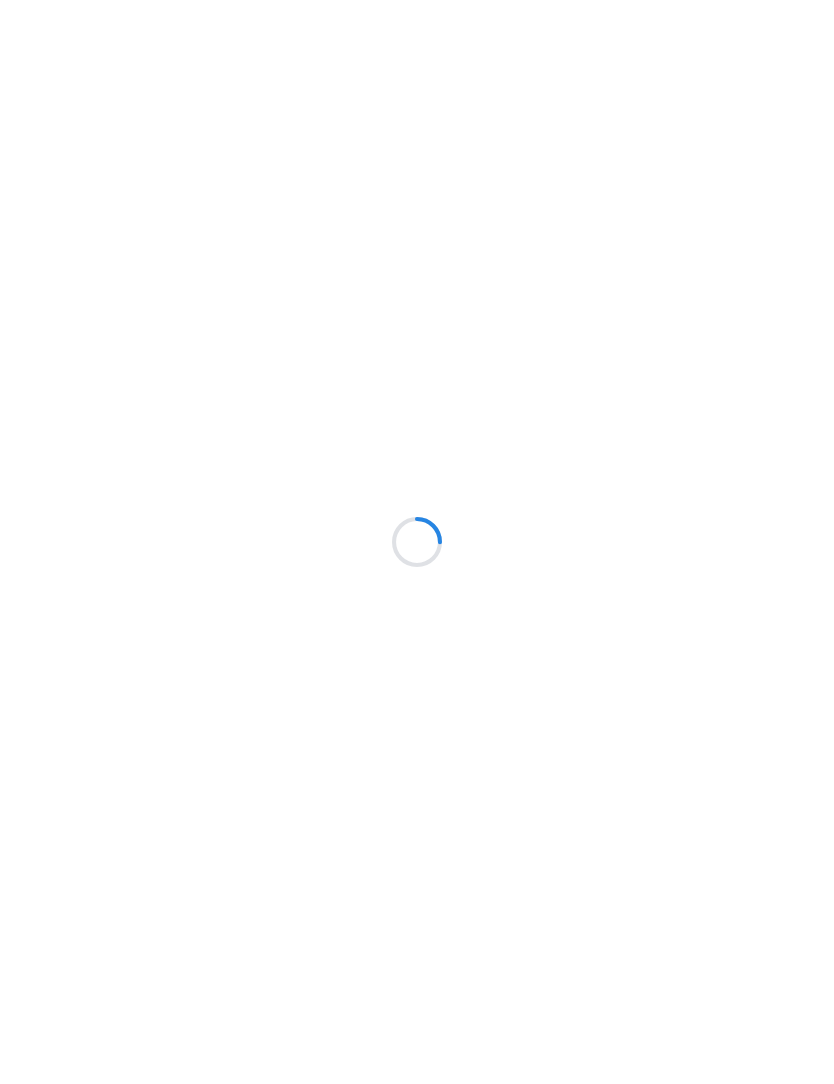 scroll, scrollTop: 0, scrollLeft: 0, axis: both 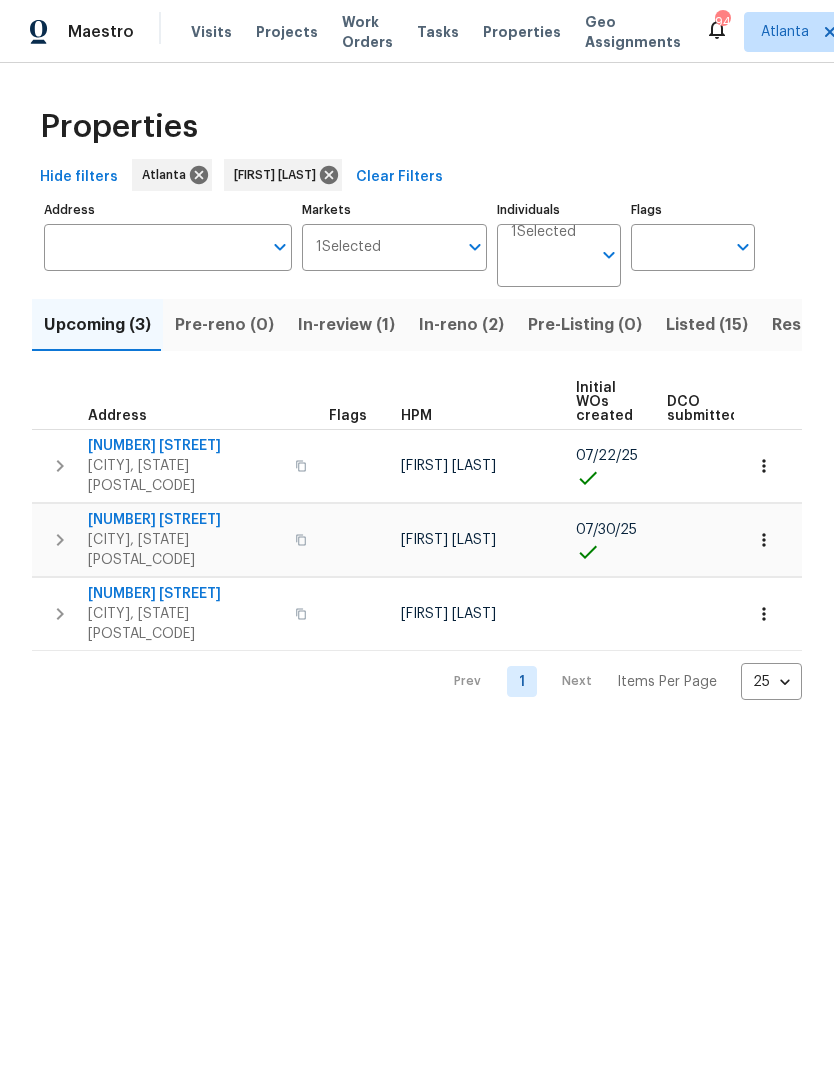 click on "Resale (4)" at bounding box center [812, 325] 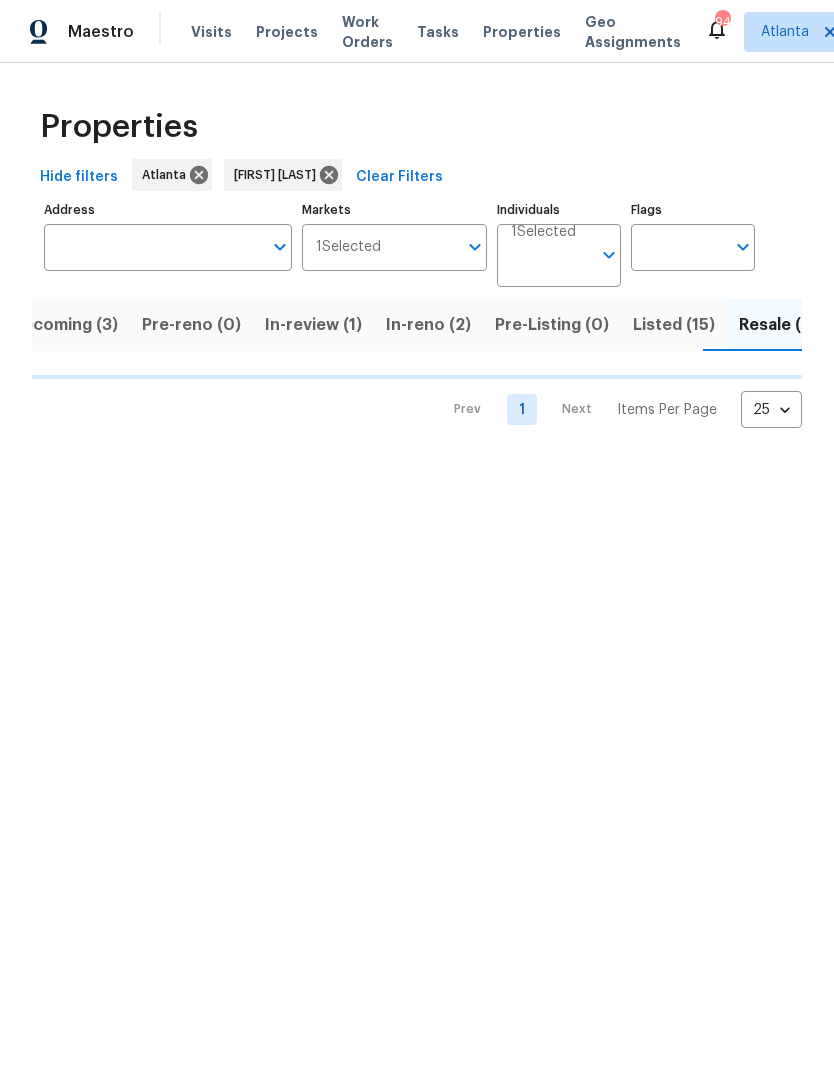 scroll, scrollTop: 0, scrollLeft: 33, axis: horizontal 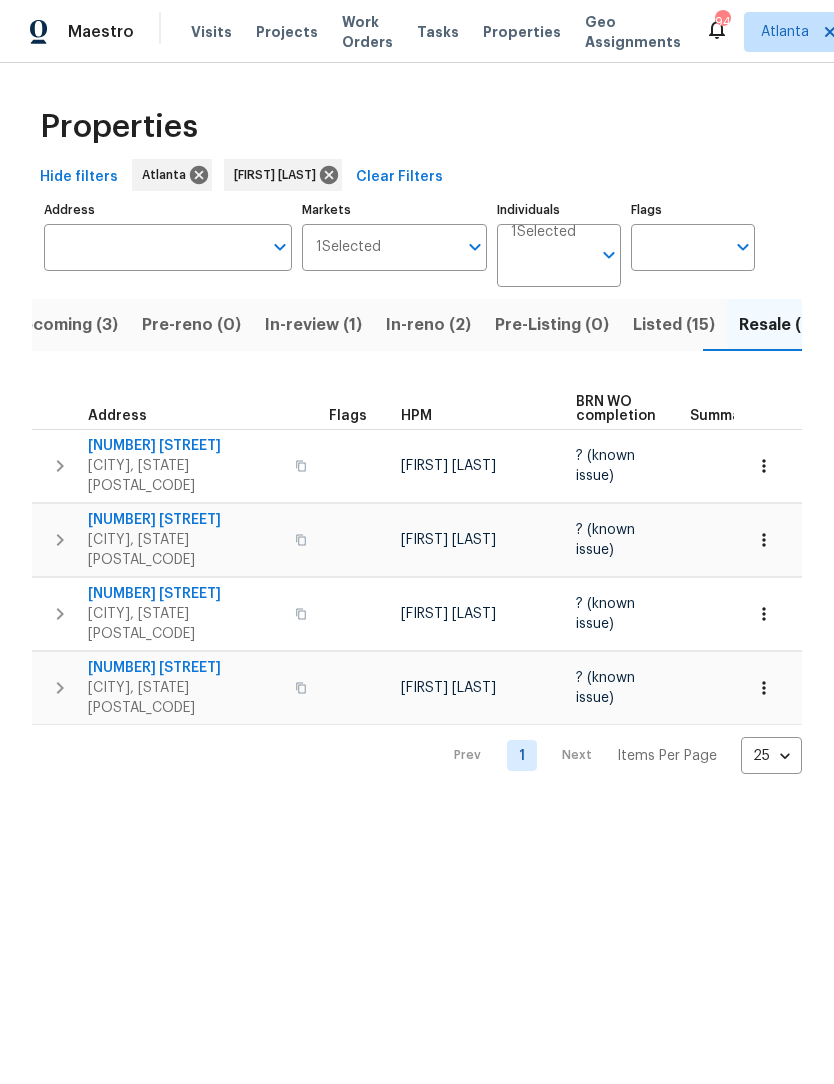 click on "Listed (15)" at bounding box center (674, 325) 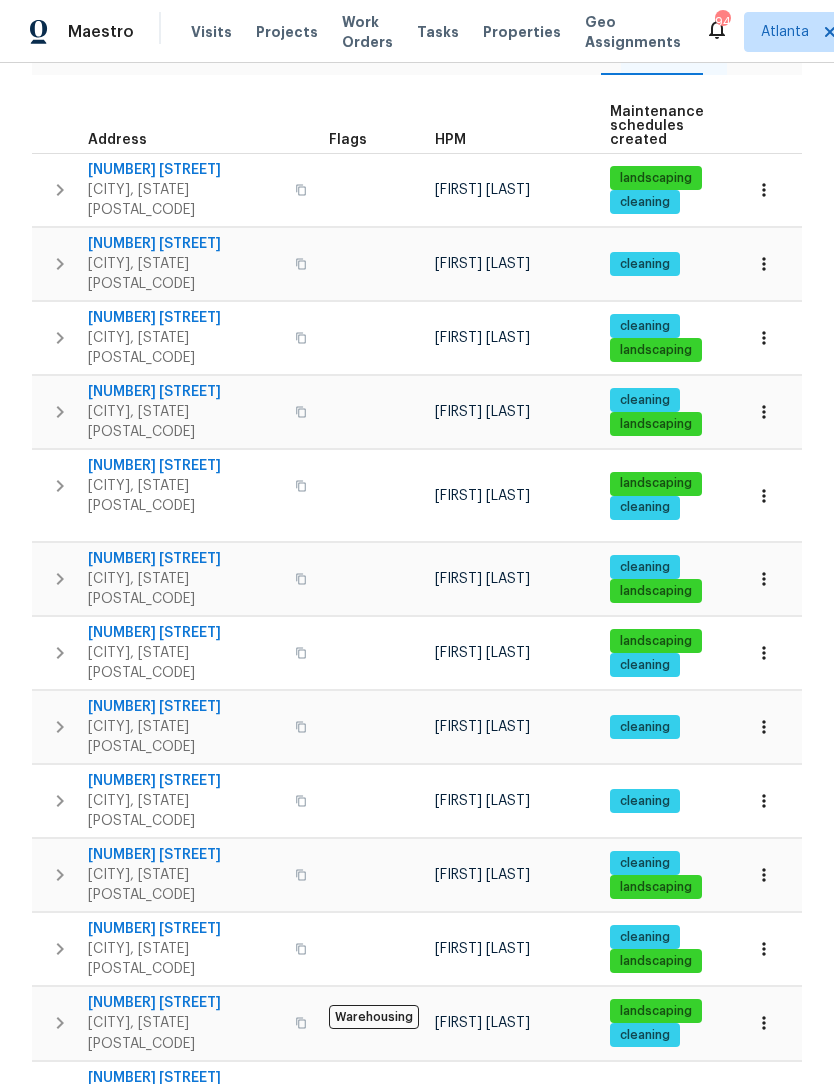 scroll, scrollTop: 275, scrollLeft: 0, axis: vertical 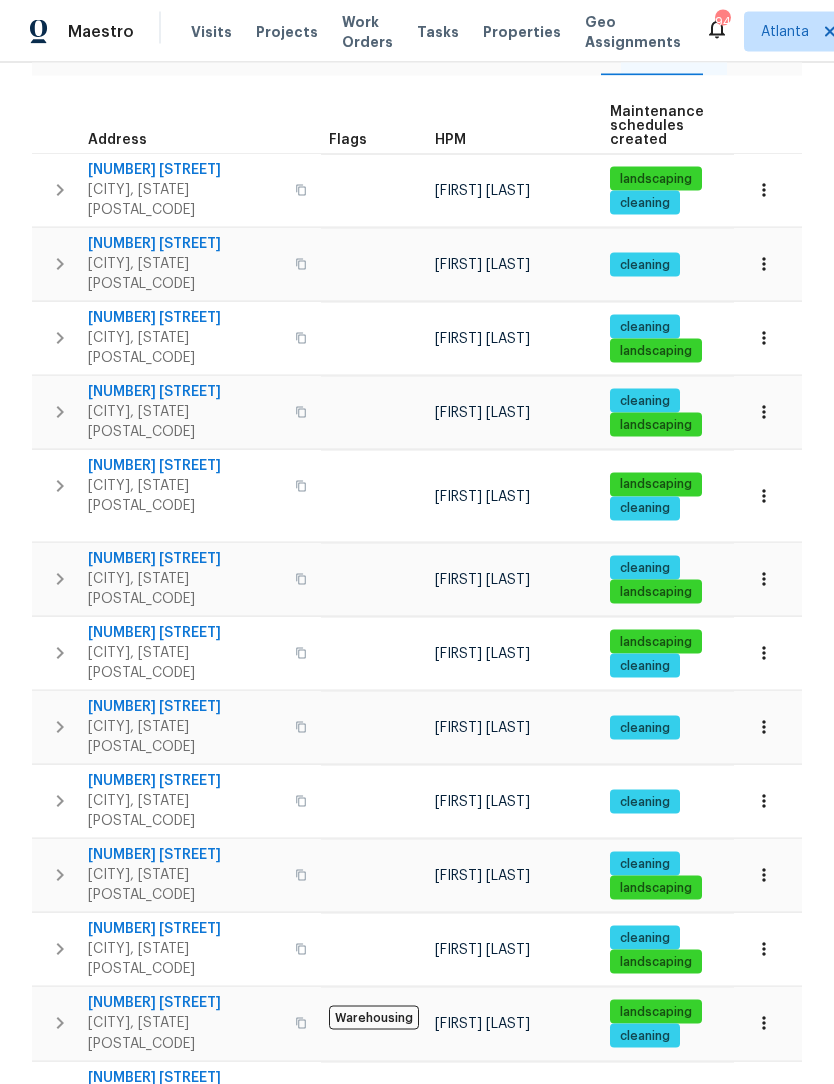 click on "[NUMBER] [STREET]" at bounding box center (185, 467) 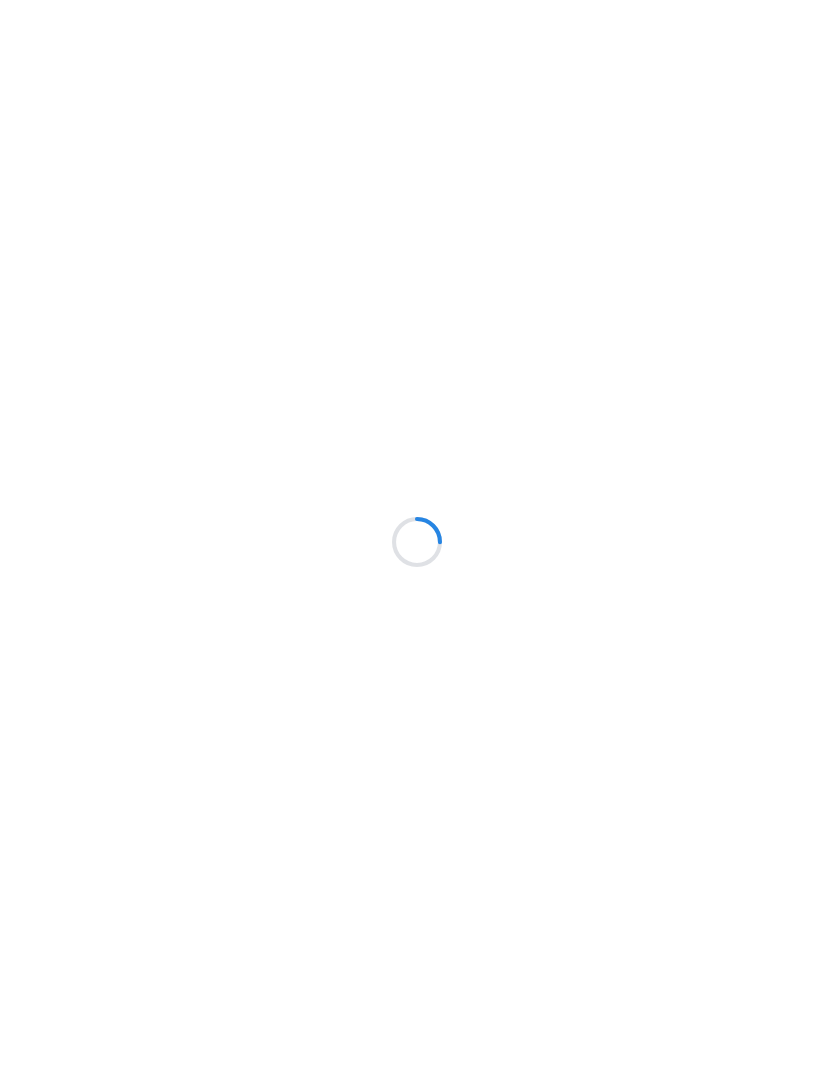 scroll, scrollTop: 0, scrollLeft: 0, axis: both 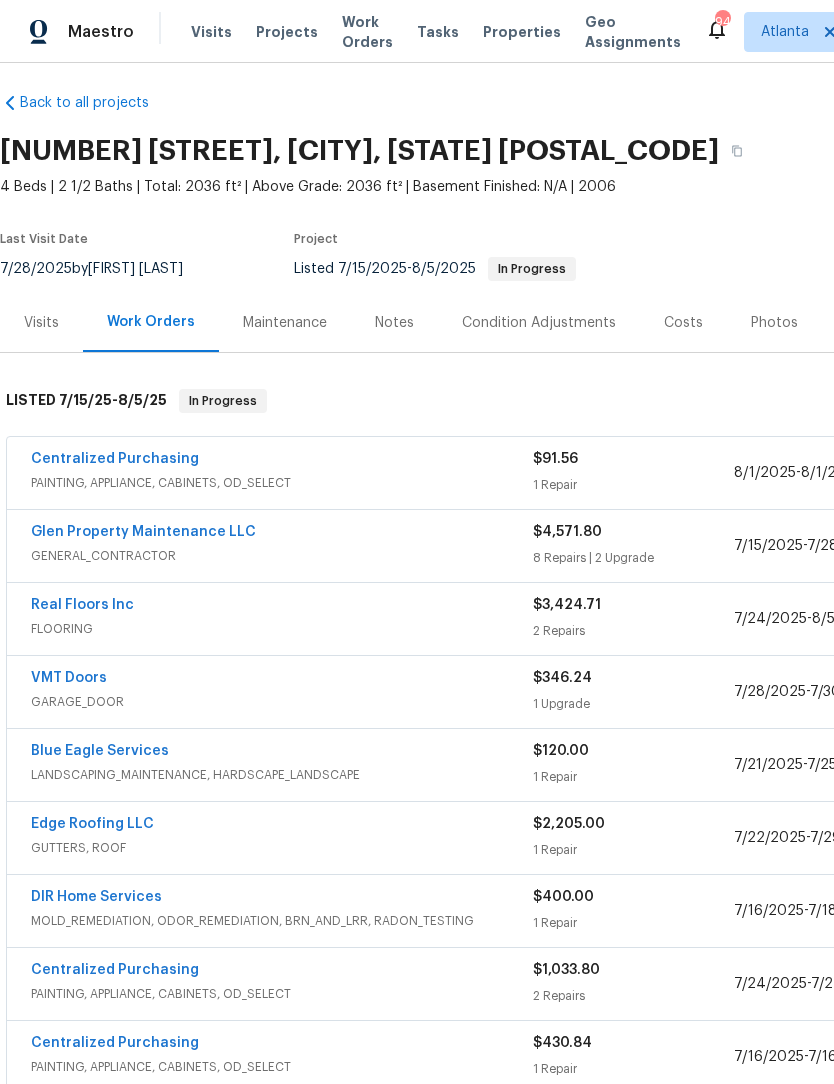click on "Real Floors Inc" at bounding box center [82, 605] 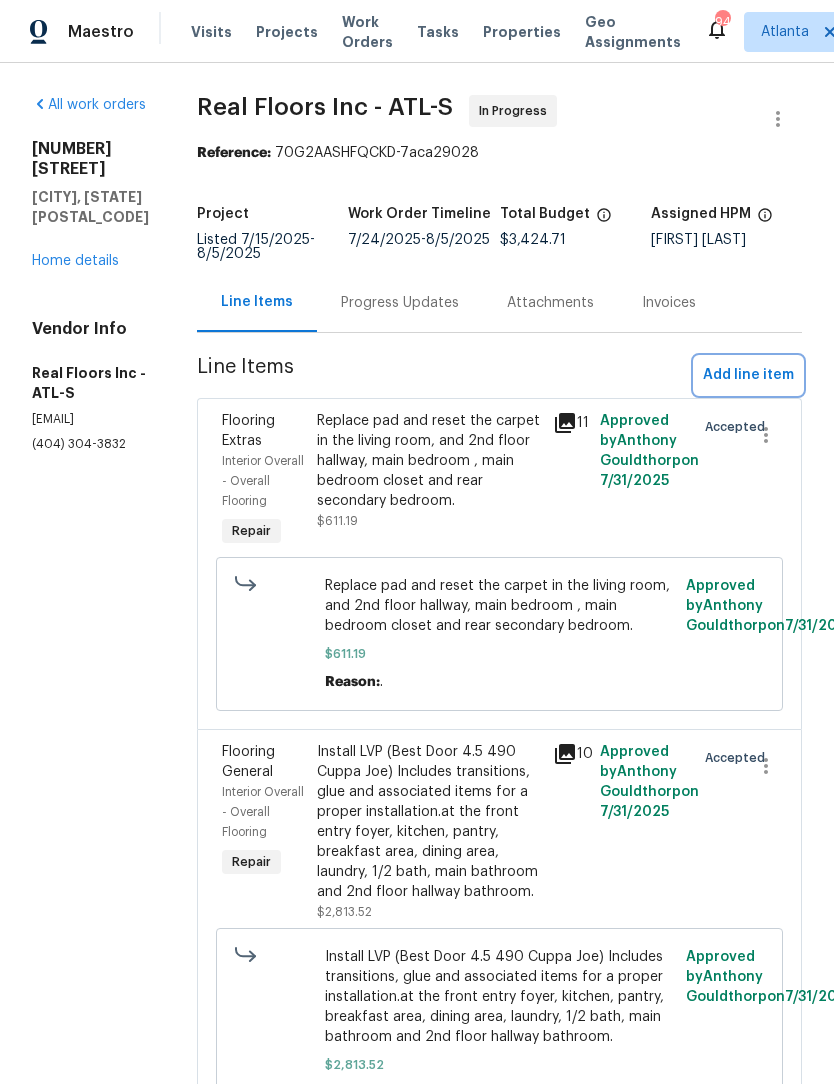 click on "Add line item" at bounding box center (748, 375) 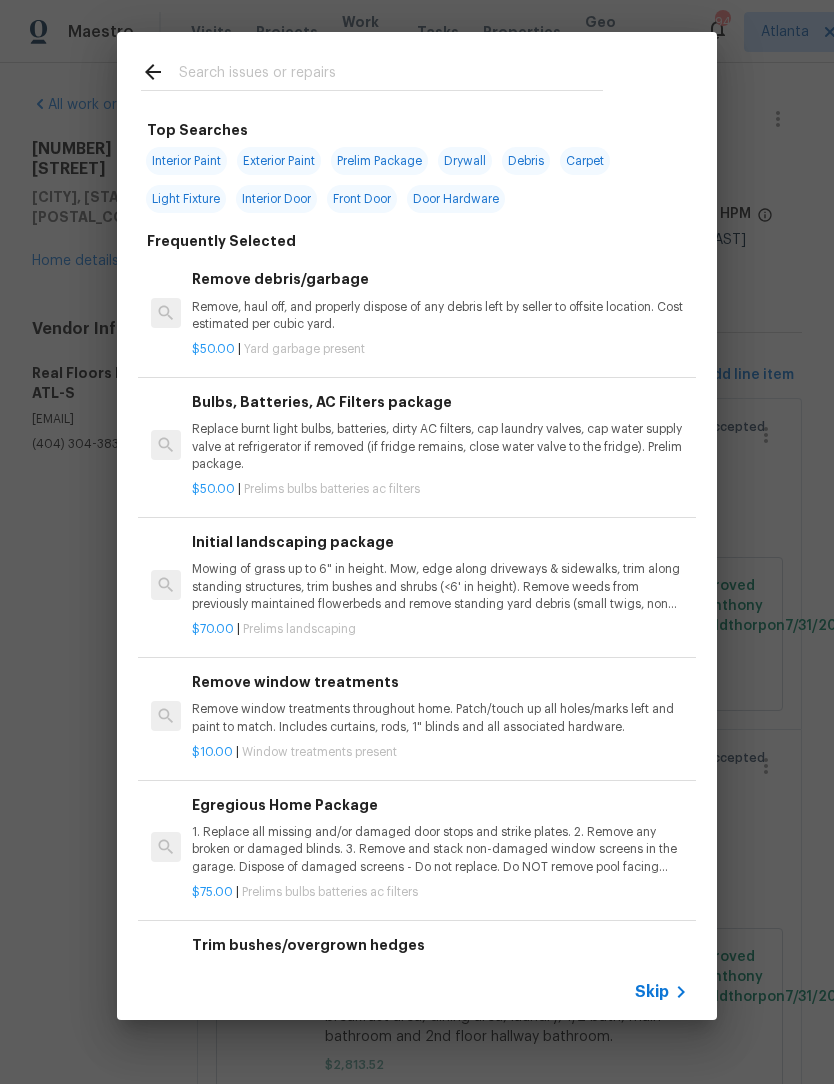click at bounding box center (391, 75) 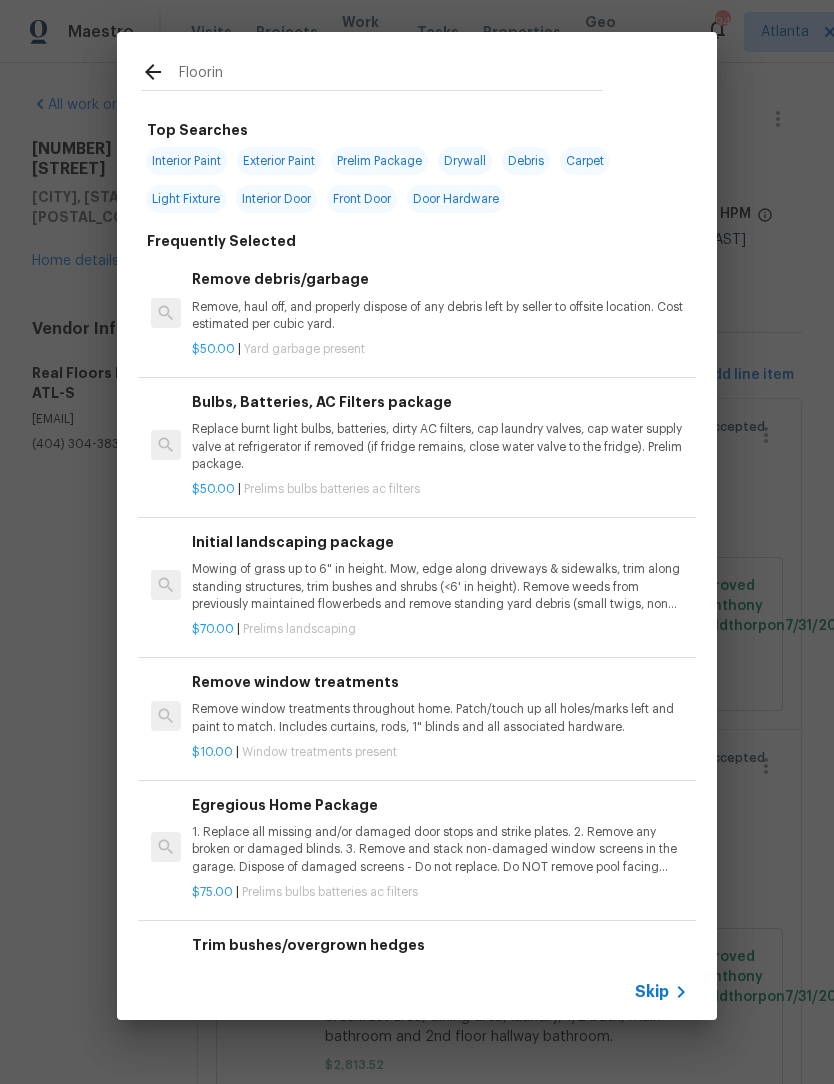 type on "Flooring" 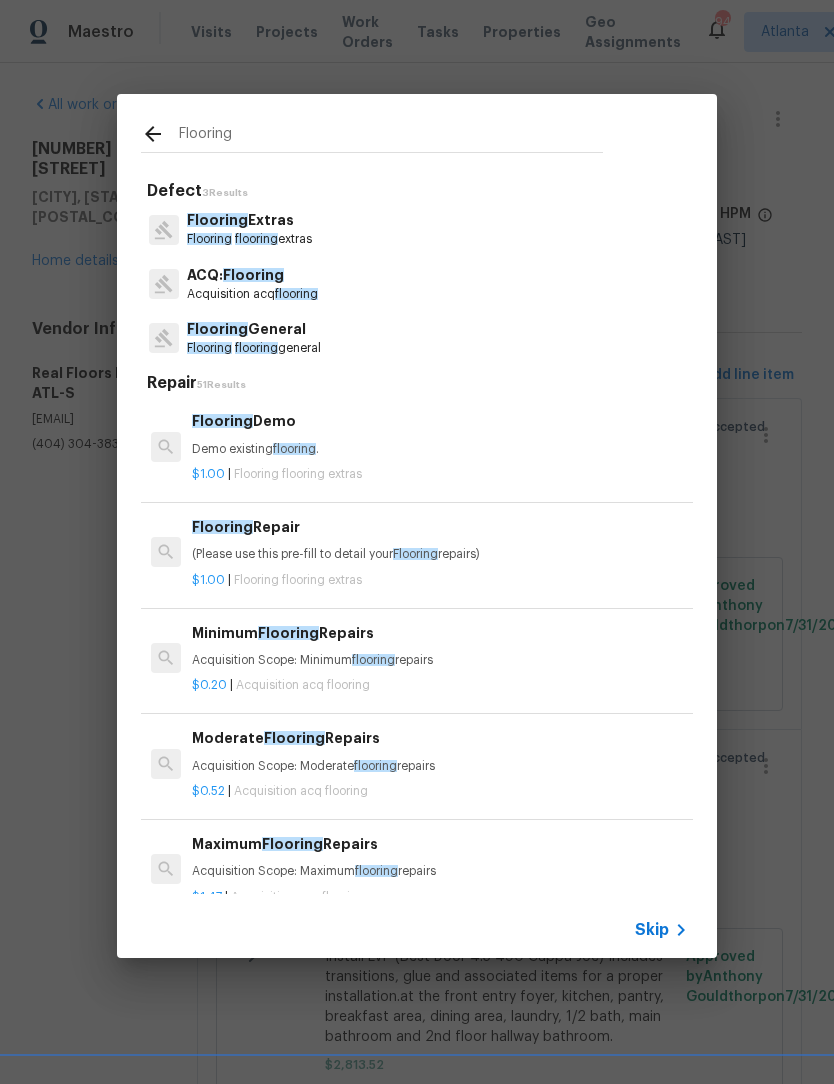 click on "Flooring  Extras" at bounding box center [249, 220] 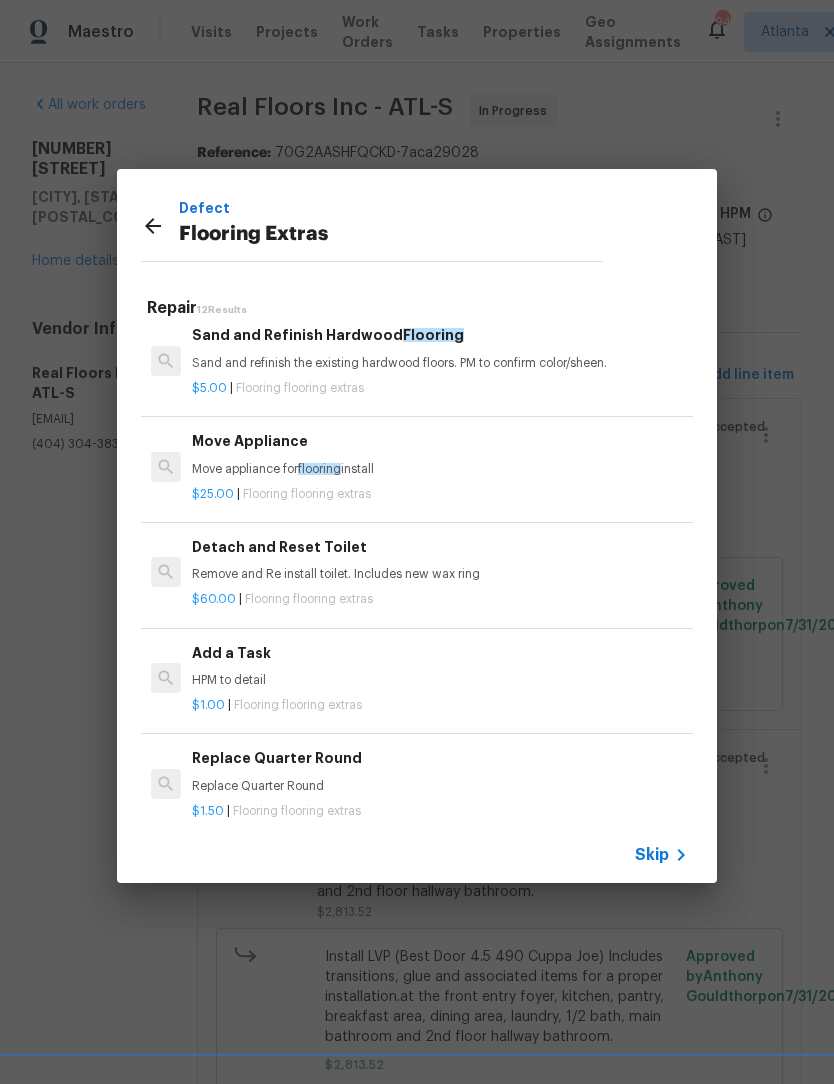 scroll, scrollTop: 328, scrollLeft: 1, axis: both 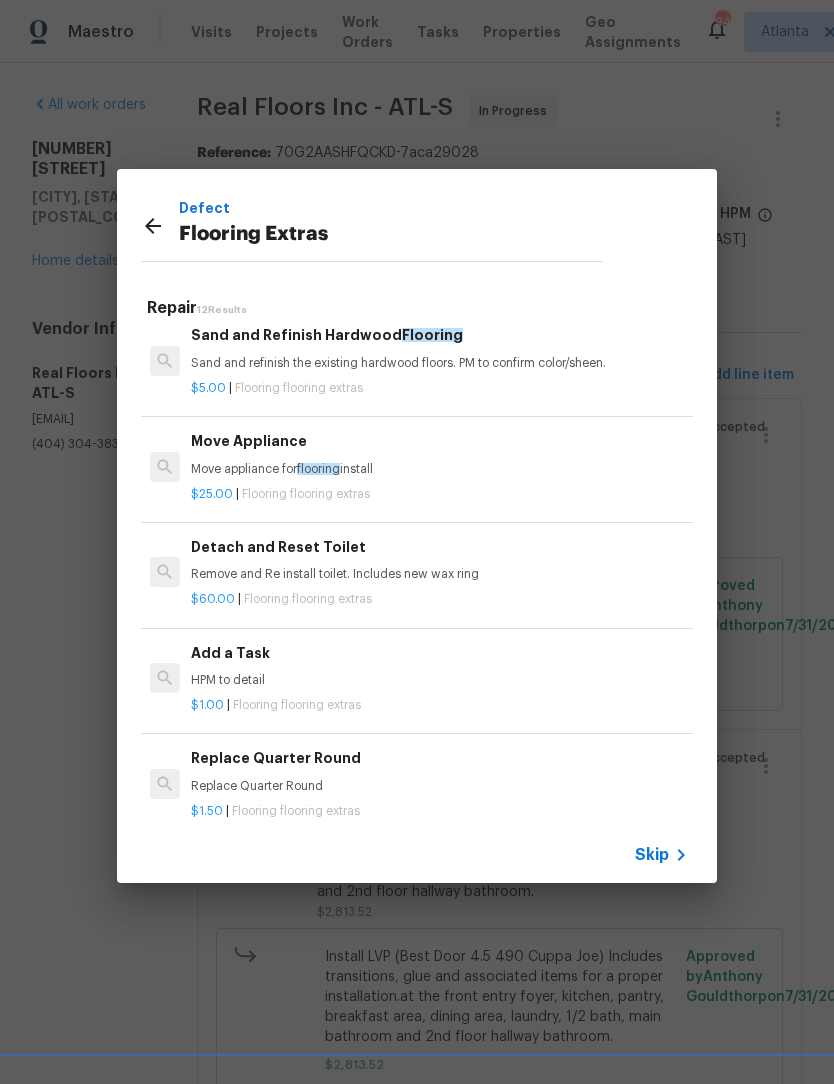 click on "Add a Task HPM to detail" at bounding box center (439, 666) 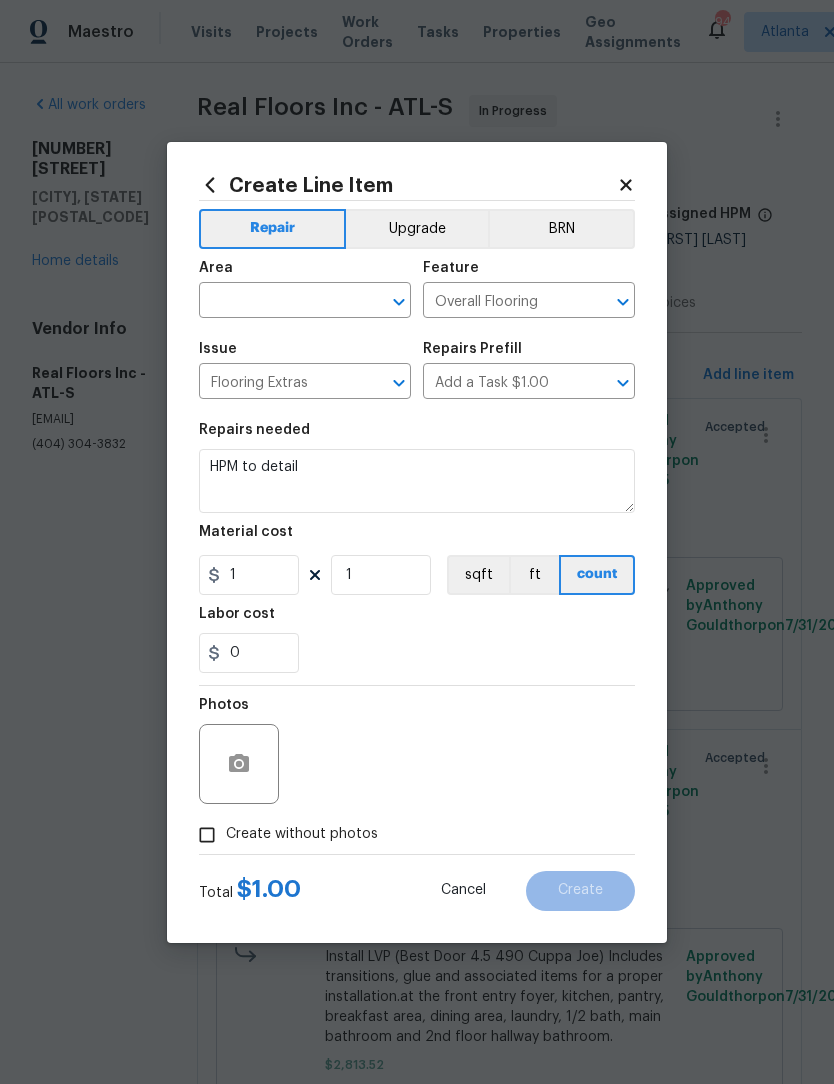 click 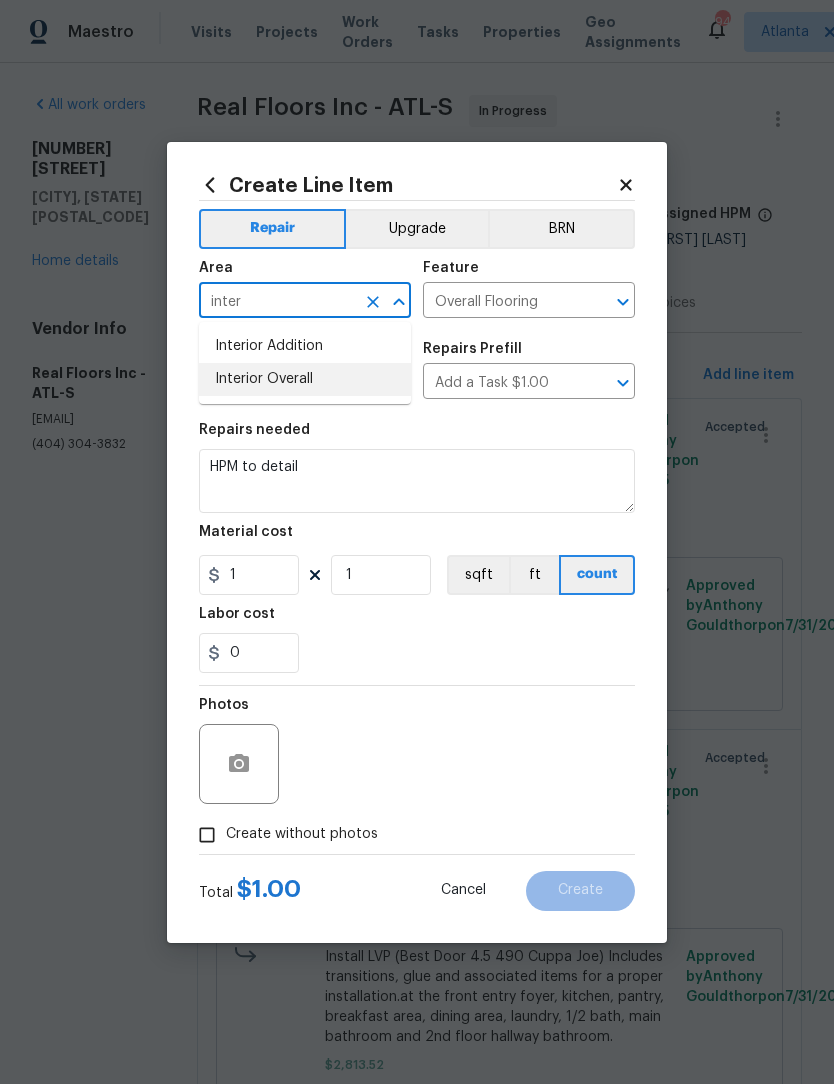 click on "Interior Overall" at bounding box center (305, 379) 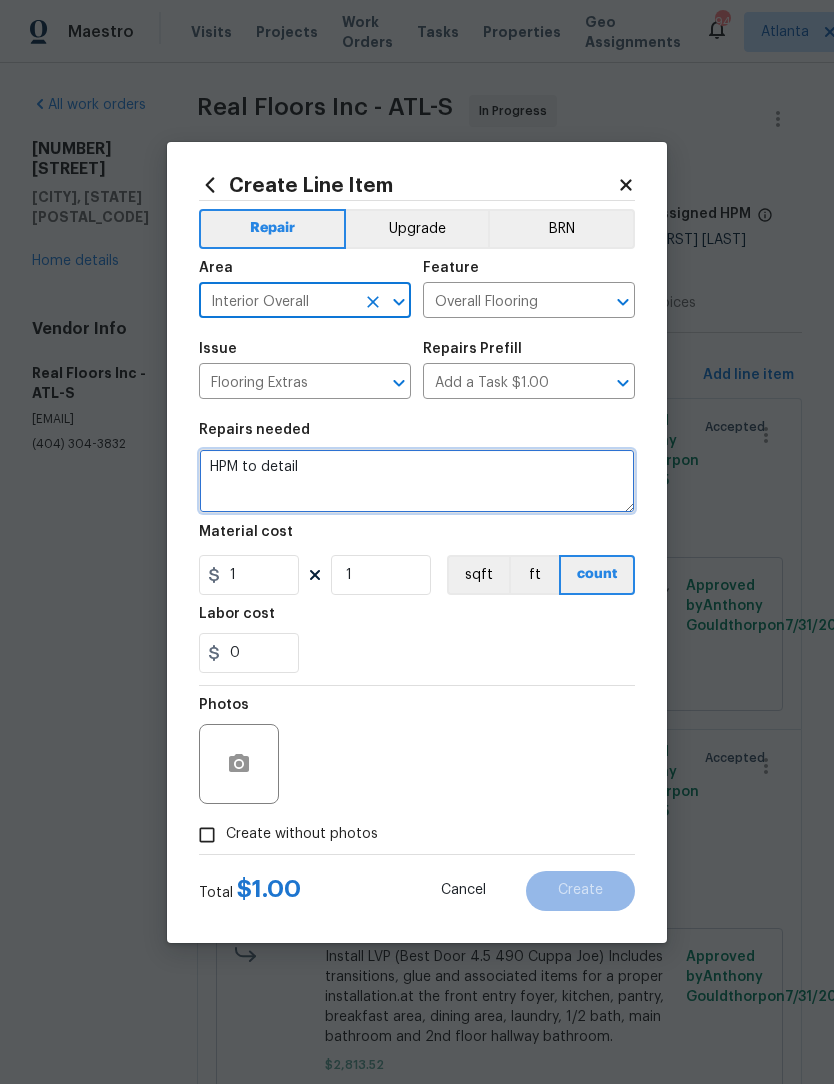 click on "HPM to detail" at bounding box center (417, 481) 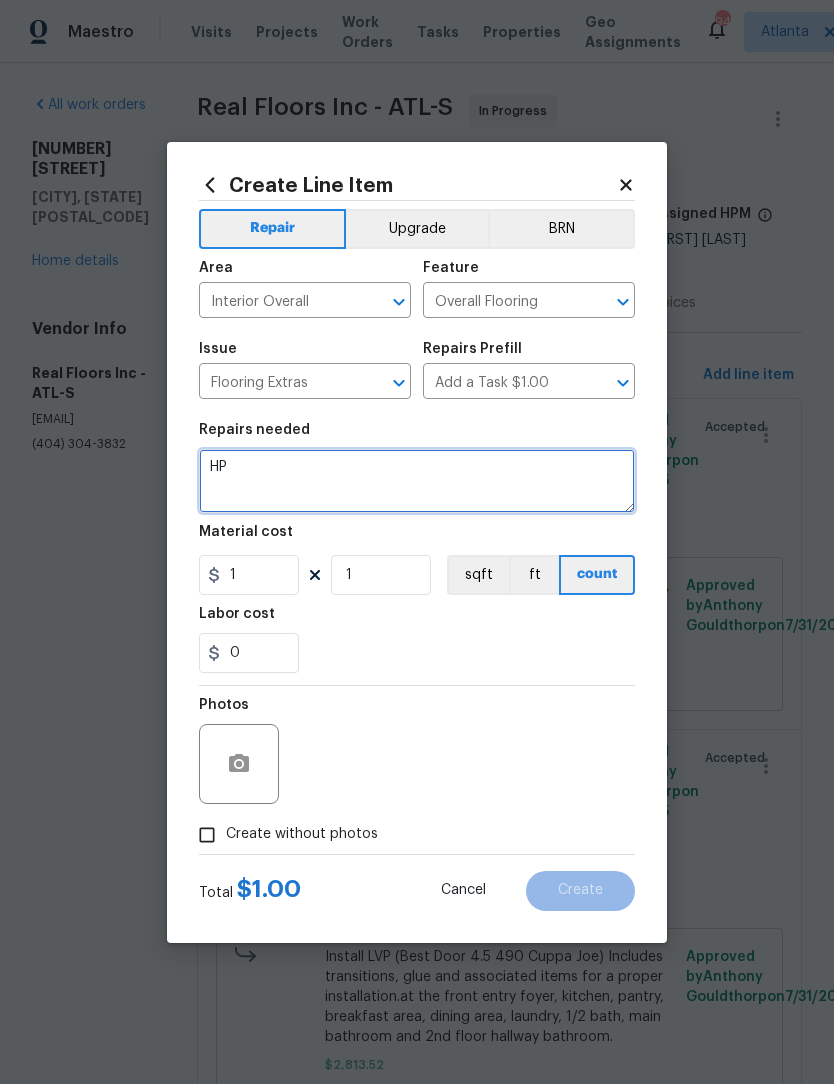 type on "H" 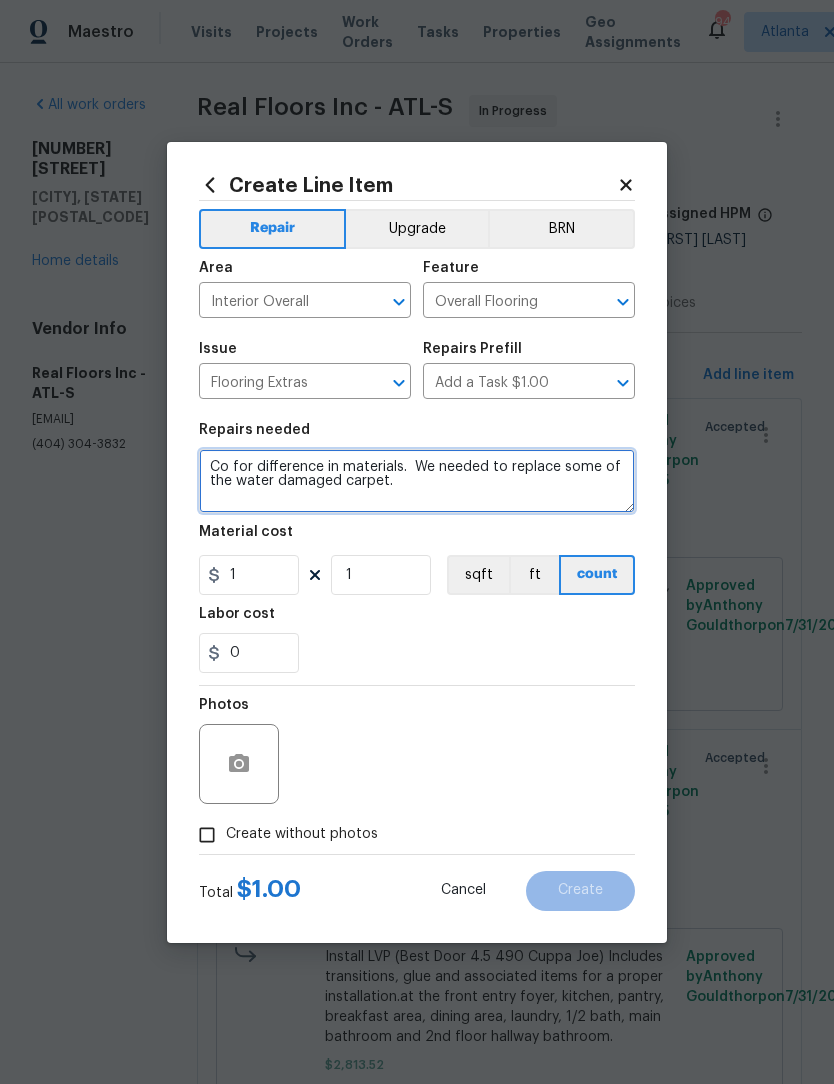 type on "Co for difference in materials.  We needed to replace some of the water damaged carpet." 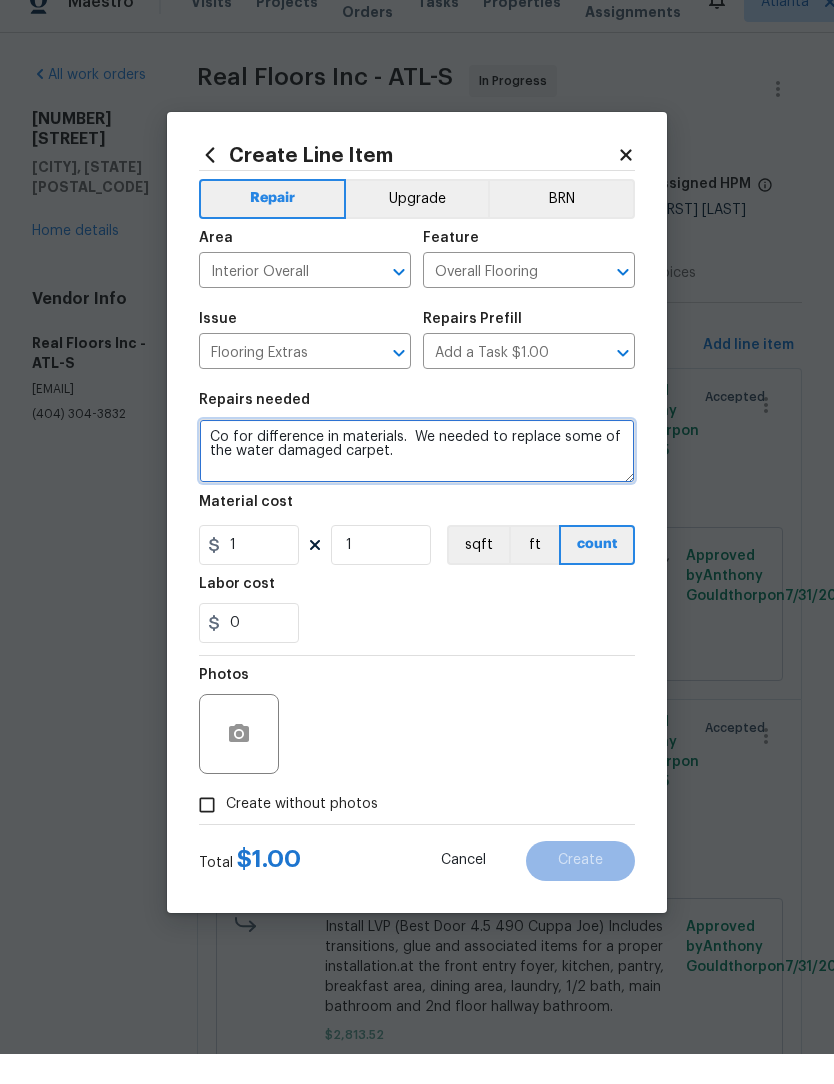 click on "Co for difference in materials.  We needed to replace some of the water damaged carpet." at bounding box center (417, 481) 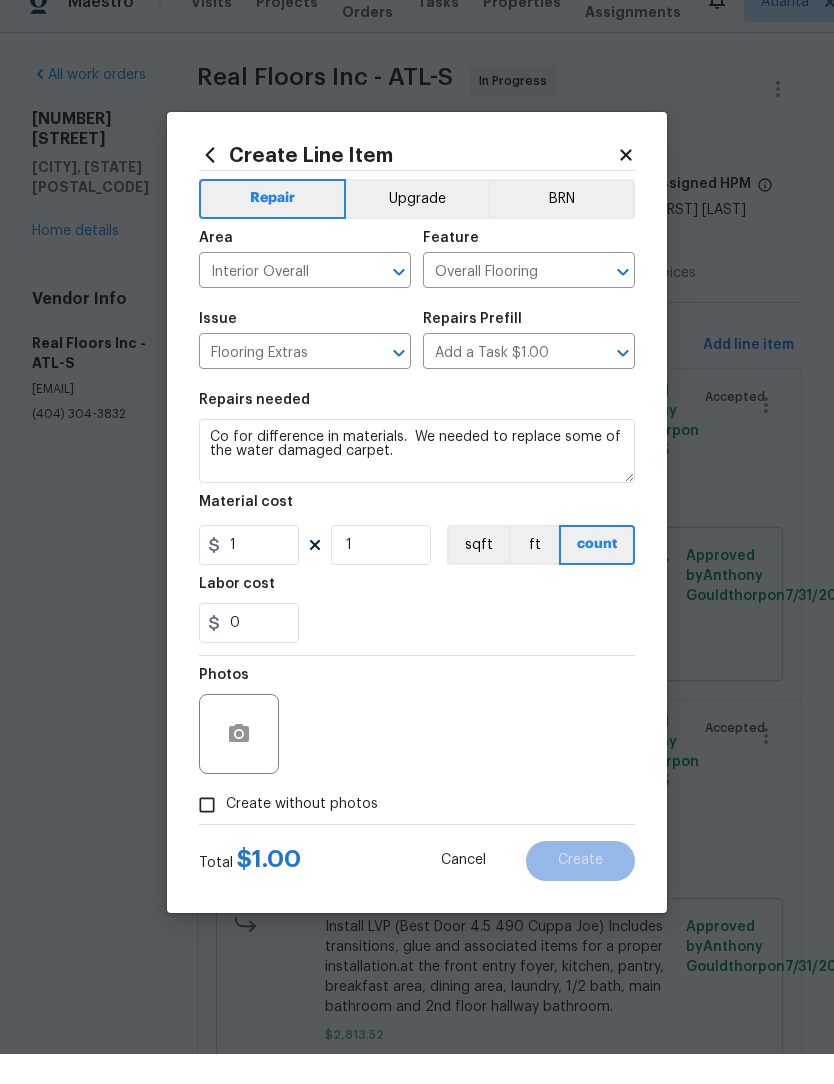 click 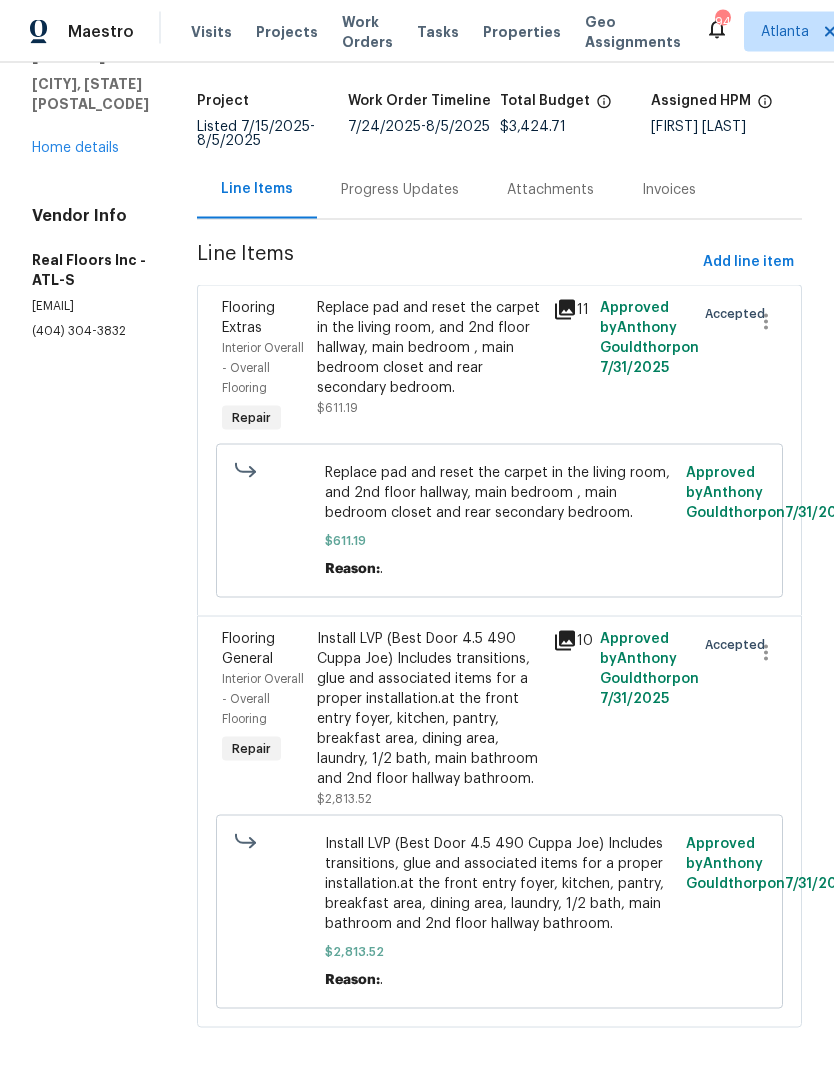 scroll, scrollTop: 134, scrollLeft: 0, axis: vertical 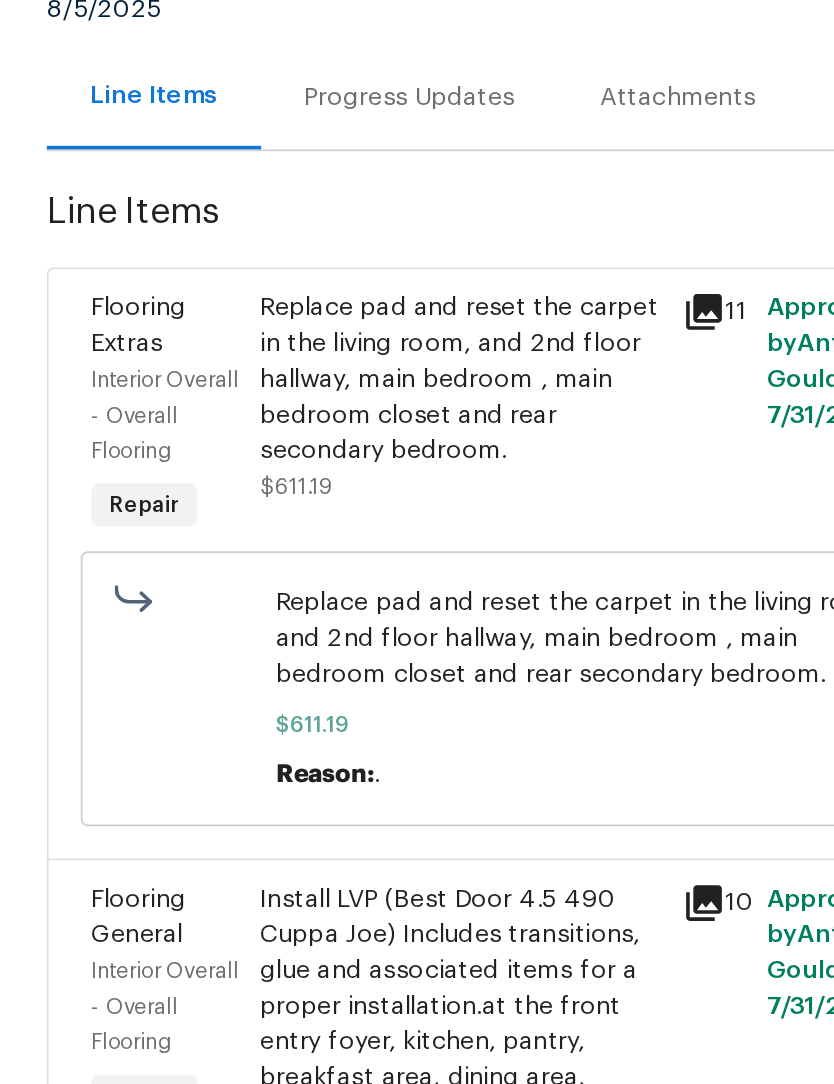 click on "Replace pad and reset the carpet in the living room, and 2nd floor hallway, main bedroom , main bedroom closet and rear secondary bedroom." at bounding box center (429, 348) 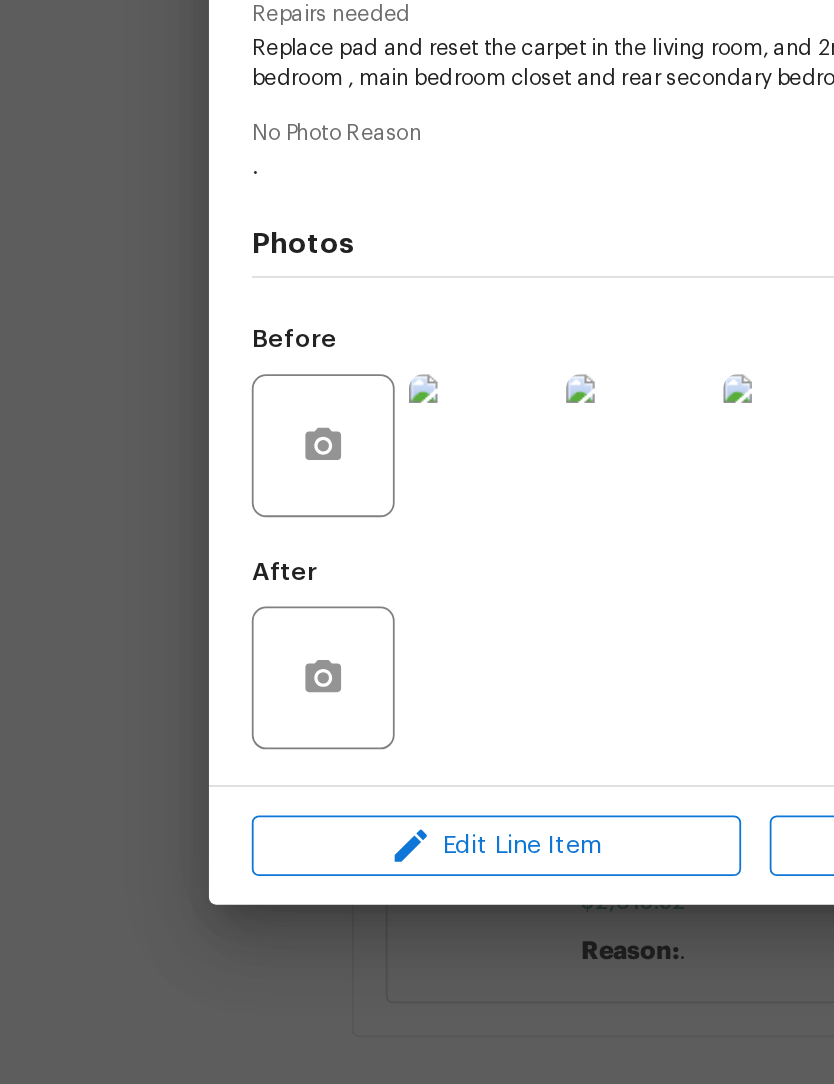 scroll, scrollTop: 66, scrollLeft: 0, axis: vertical 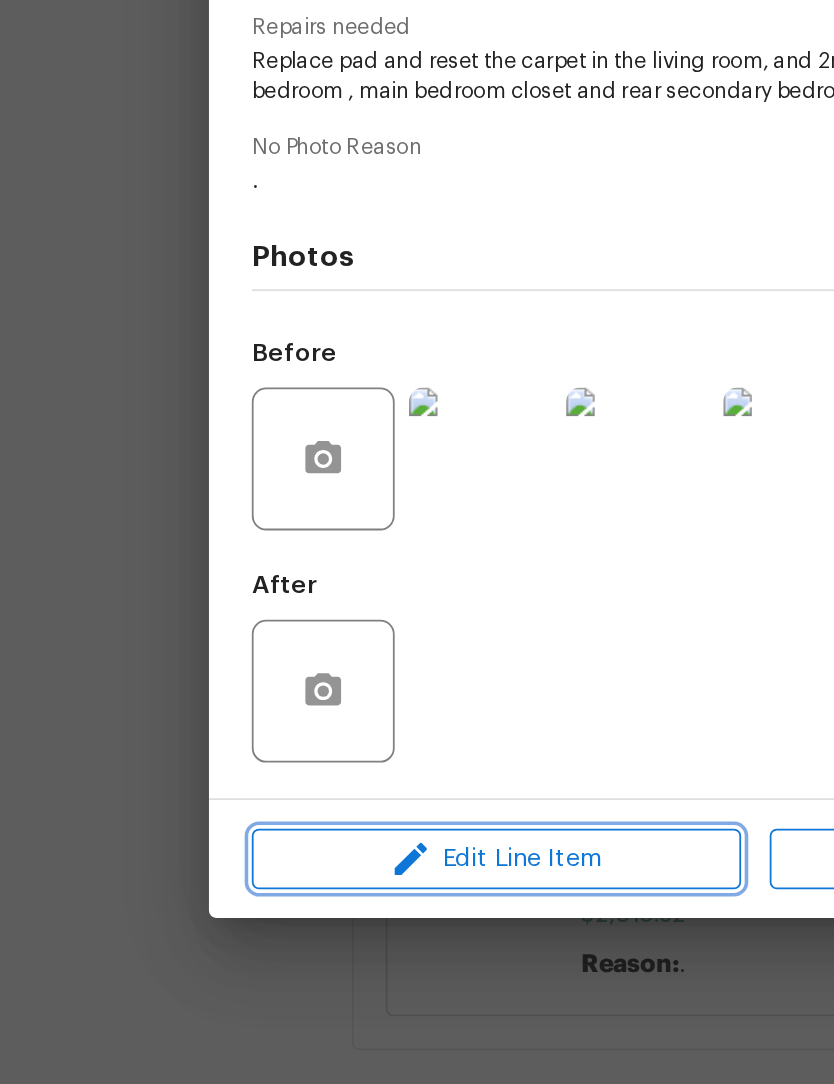 click on "Edit Line Item" at bounding box center [278, 921] 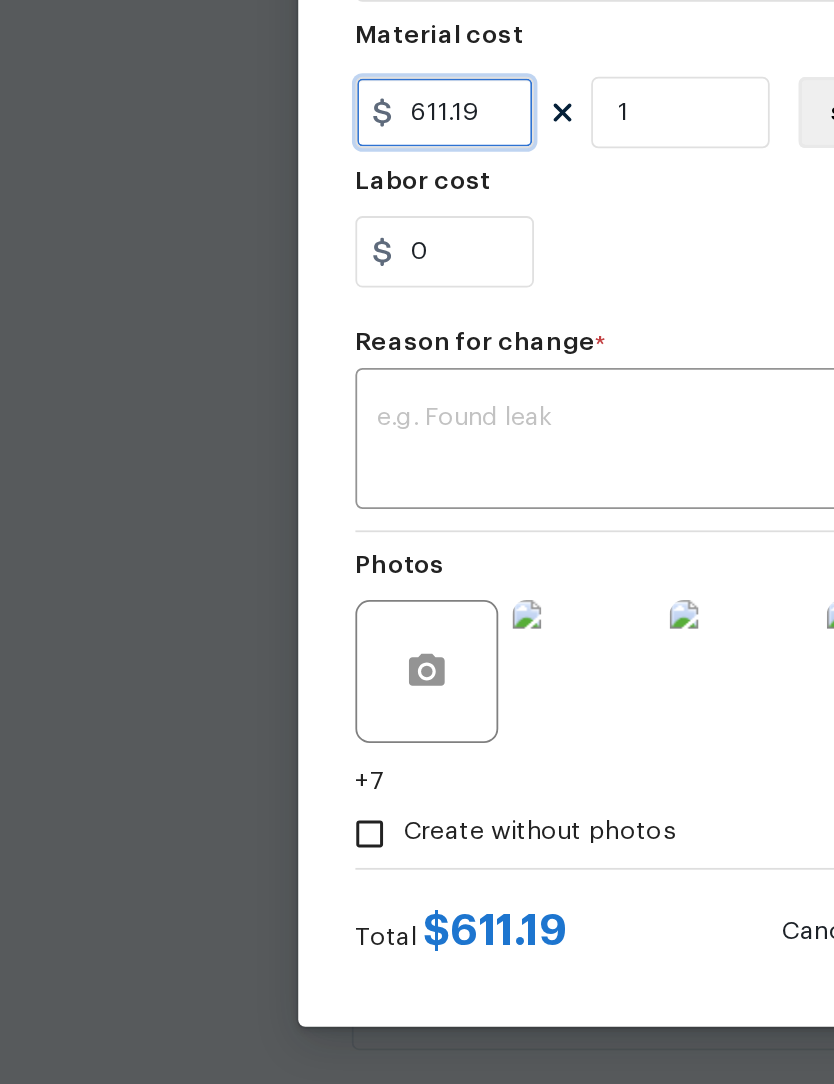 click on "611.19" at bounding box center (249, 503) 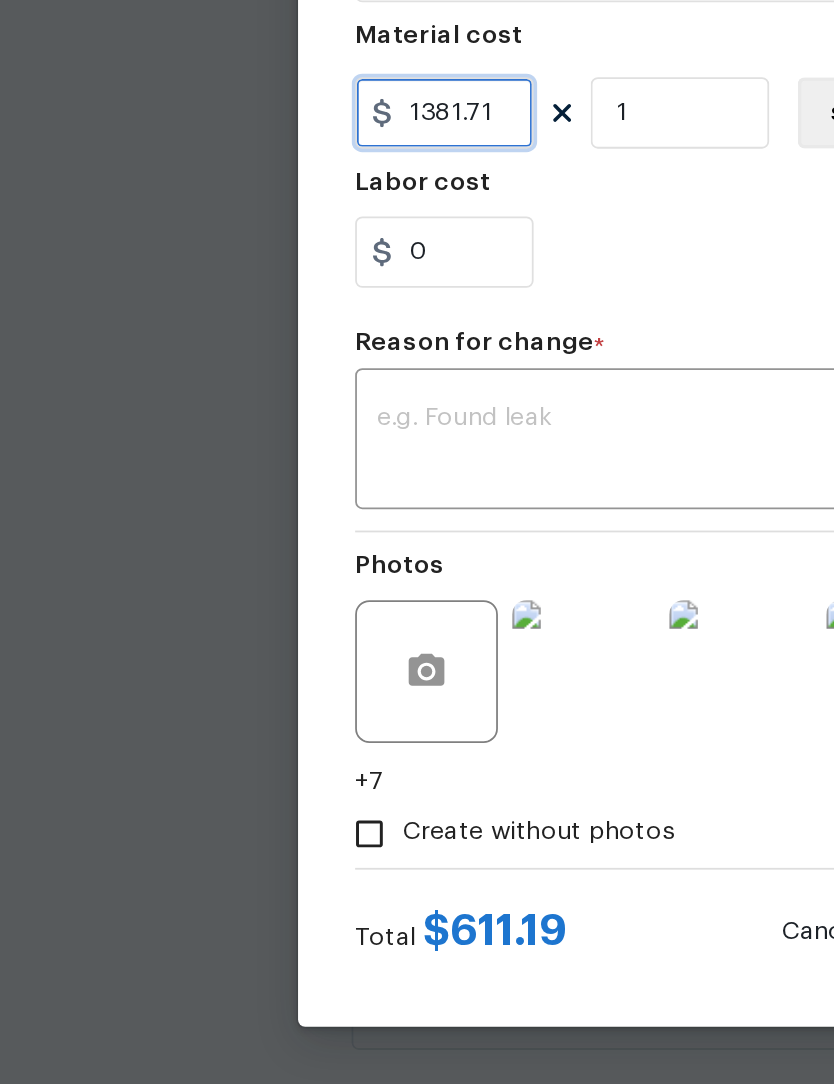 type on "1381.71" 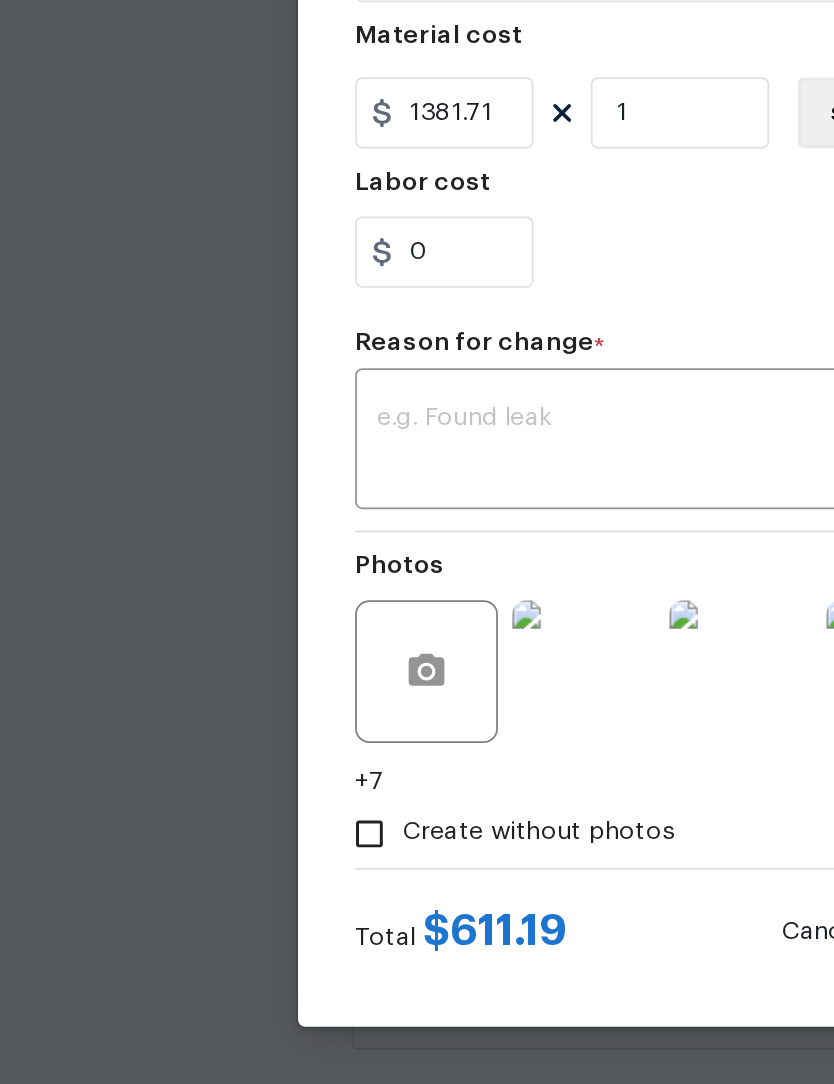 click at bounding box center [417, 688] 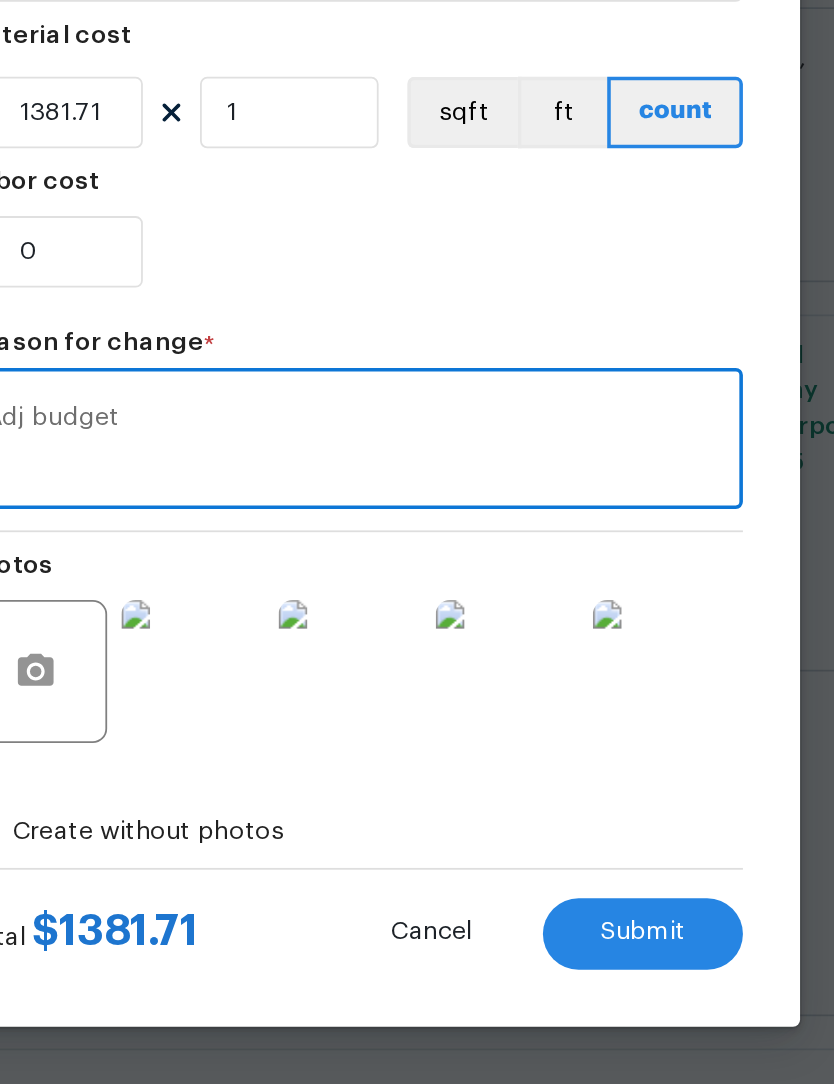 type on "Adj budget" 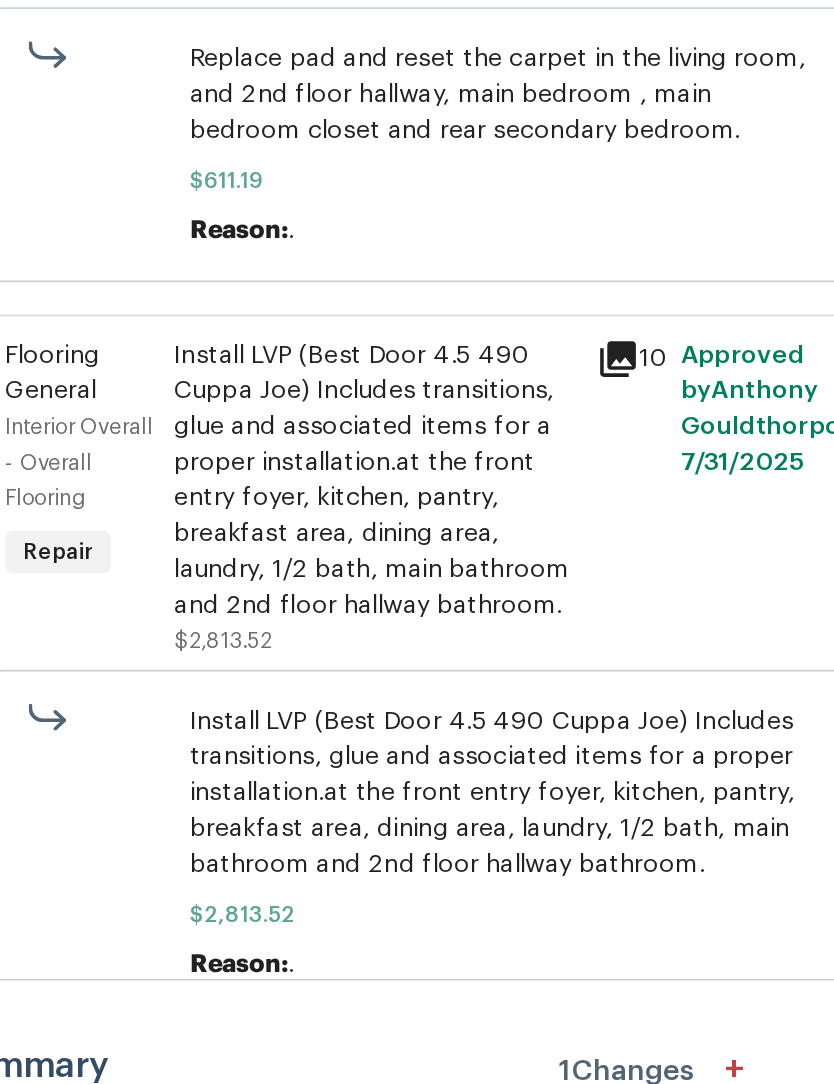 scroll, scrollTop: 134, scrollLeft: 0, axis: vertical 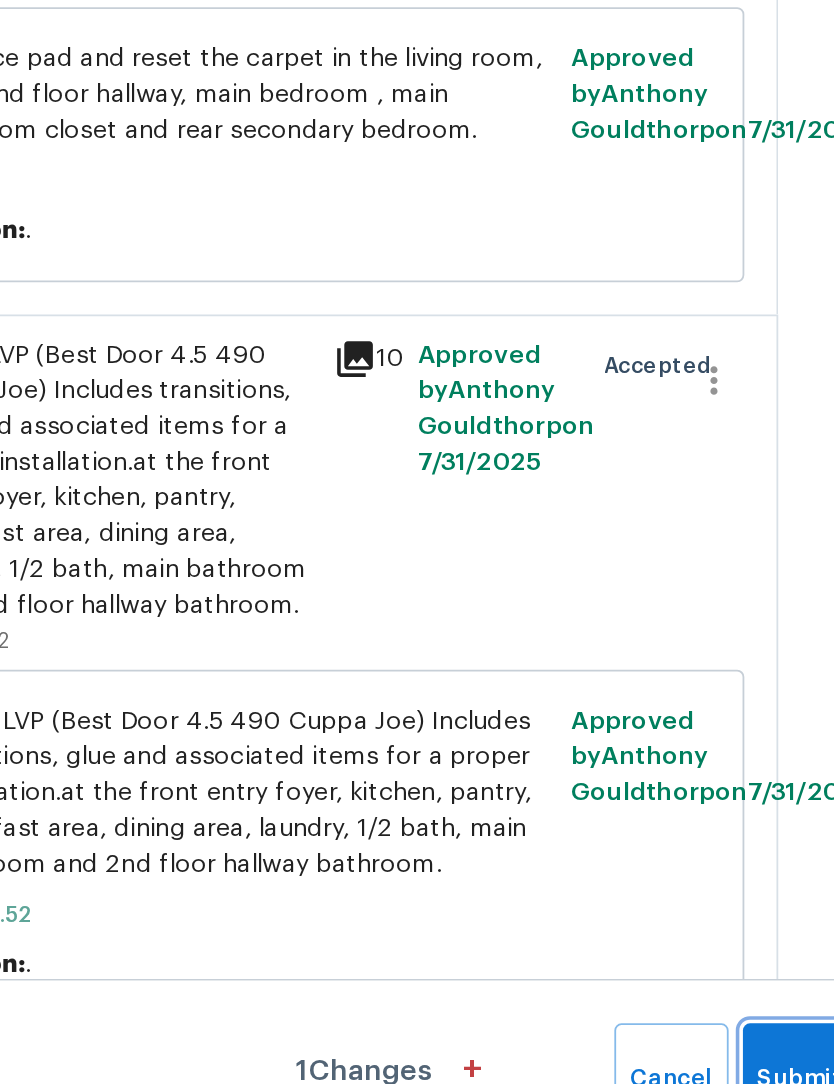 click on "Submit Changes" at bounding box center (814, 1056) 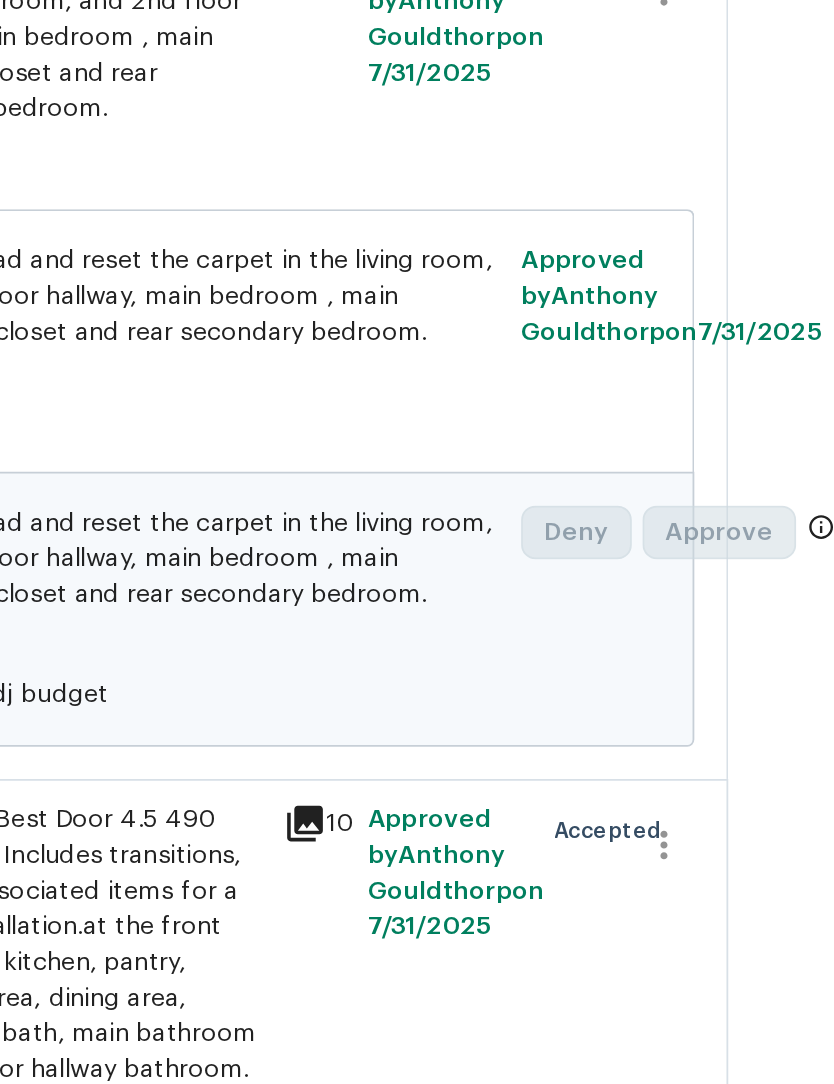 scroll, scrollTop: 0, scrollLeft: 30, axis: horizontal 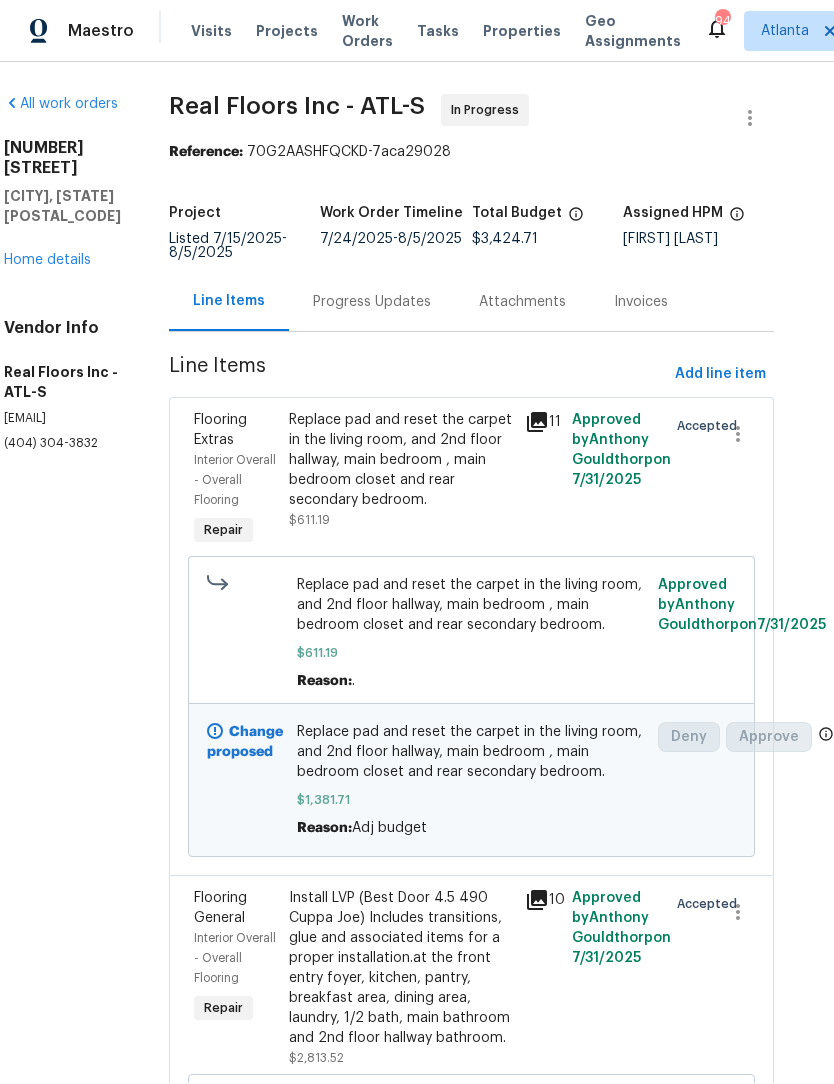 click on "Home details" at bounding box center [47, 261] 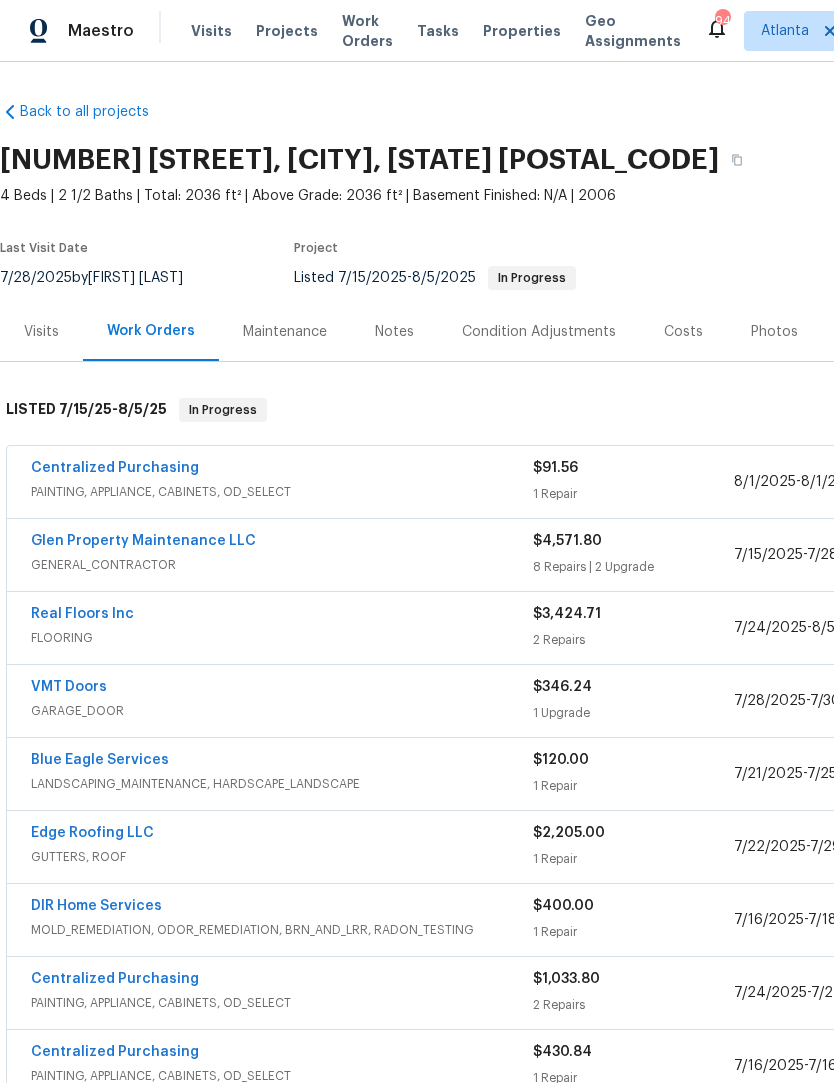click on "Centralized Purchasing" at bounding box center [115, 469] 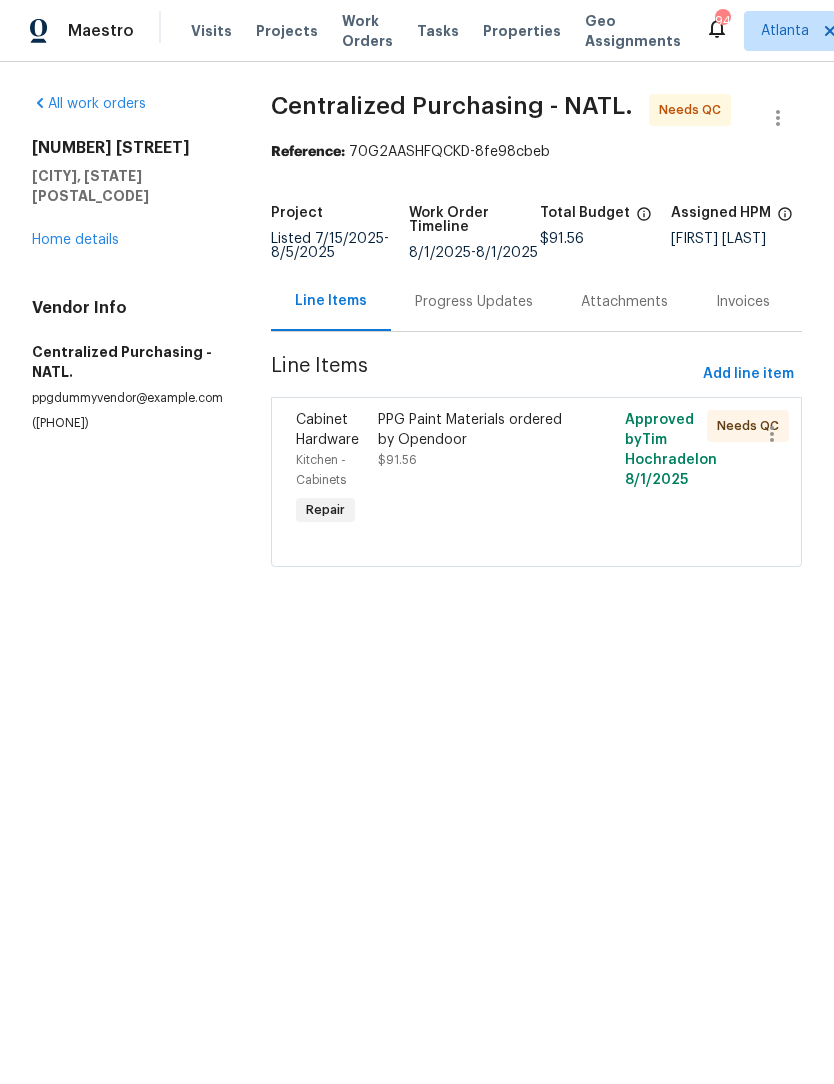 click on "PPG Paint Materials ordered by Opendoor" at bounding box center (474, 431) 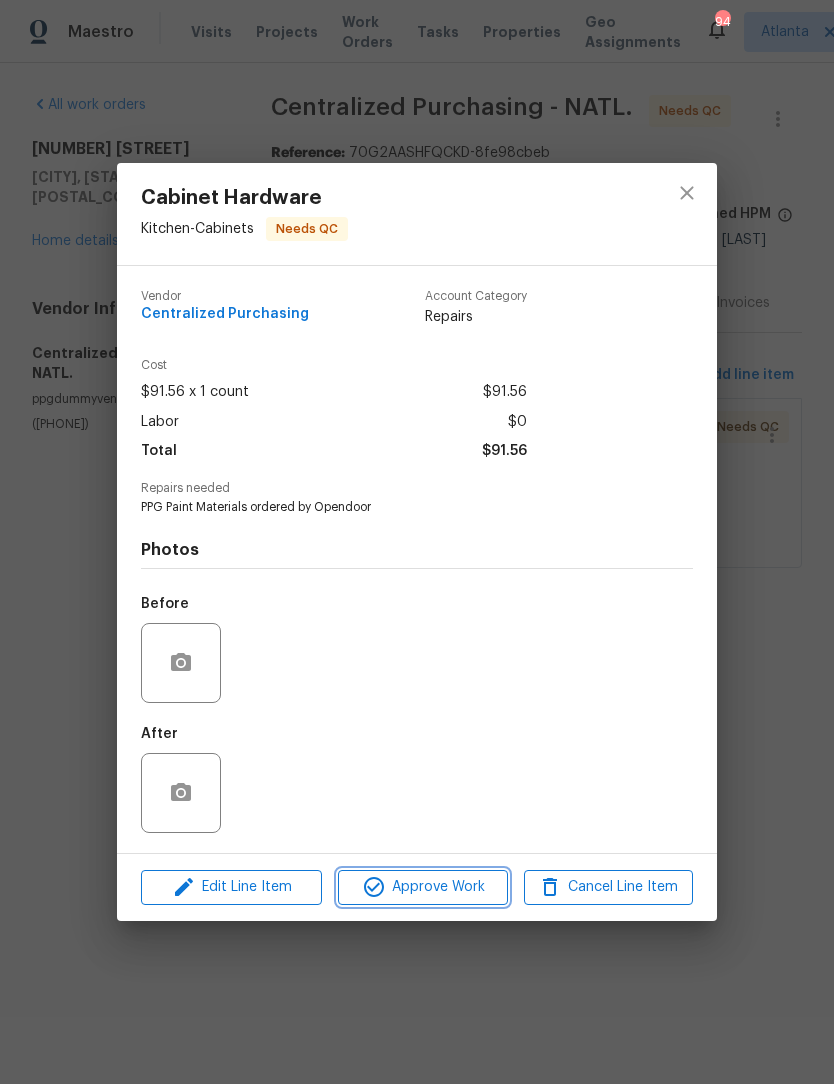 click on "Approve Work" at bounding box center (422, 887) 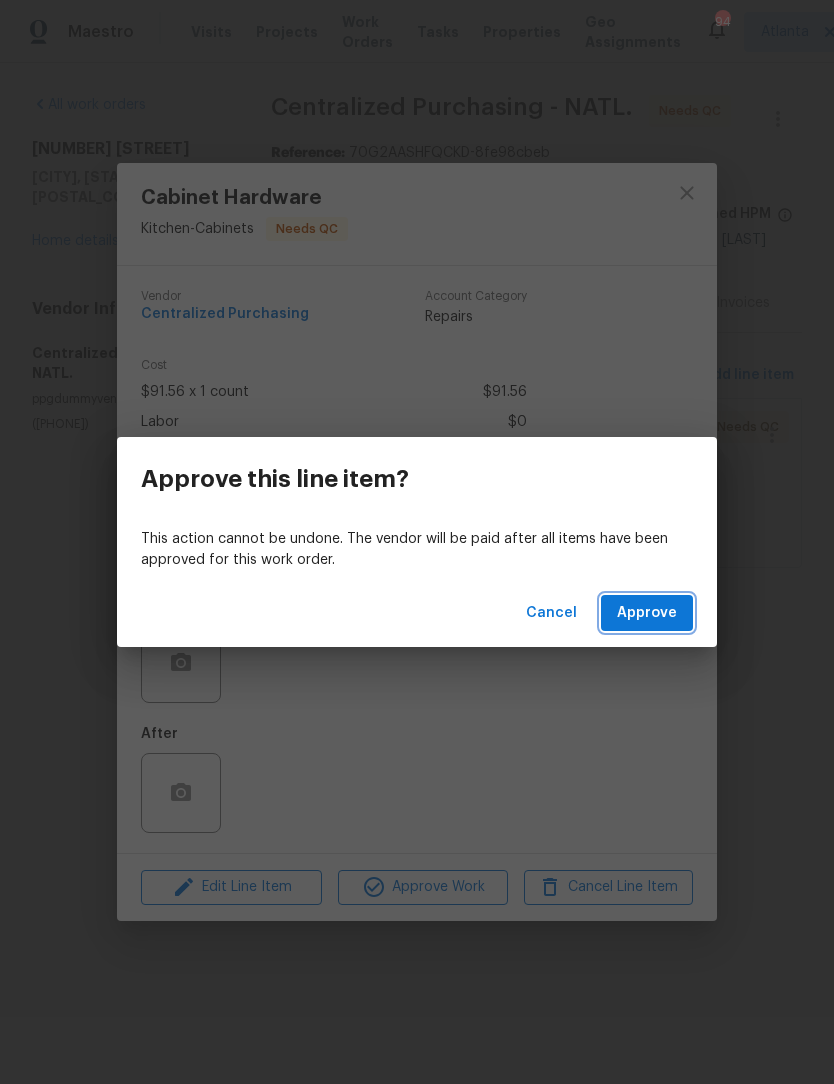 click on "Approve" at bounding box center [647, 613] 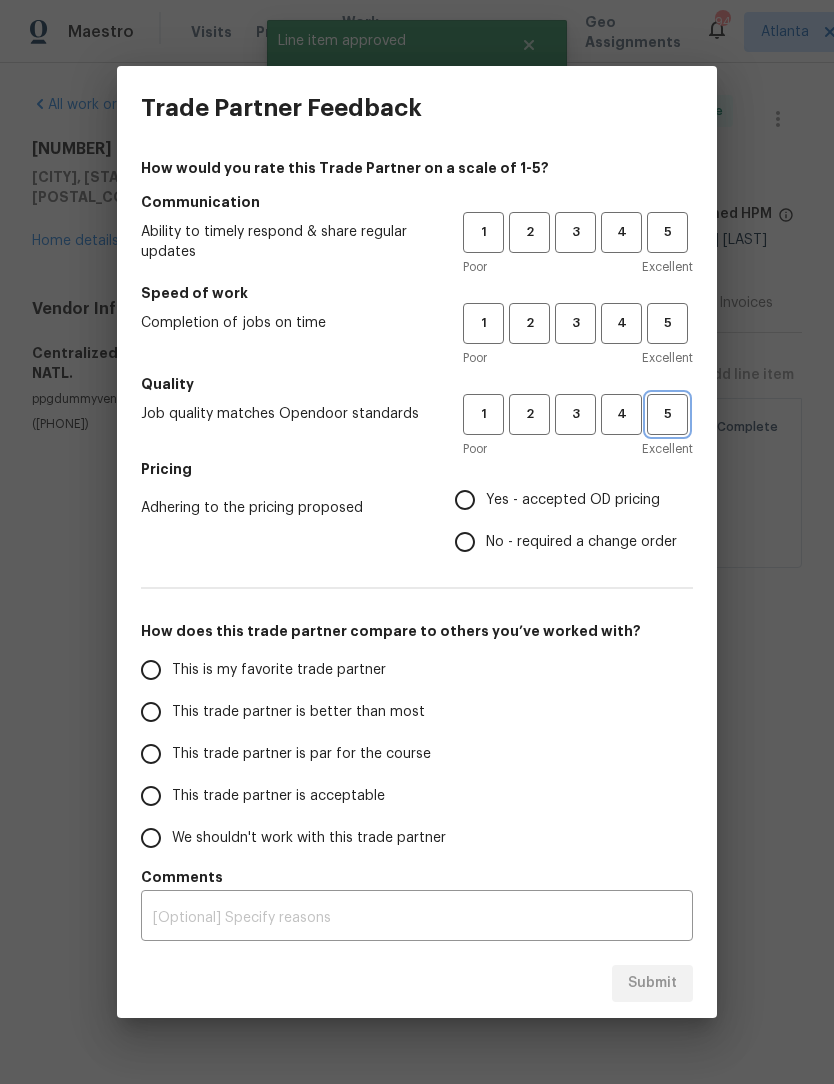 click on "5" at bounding box center [667, 414] 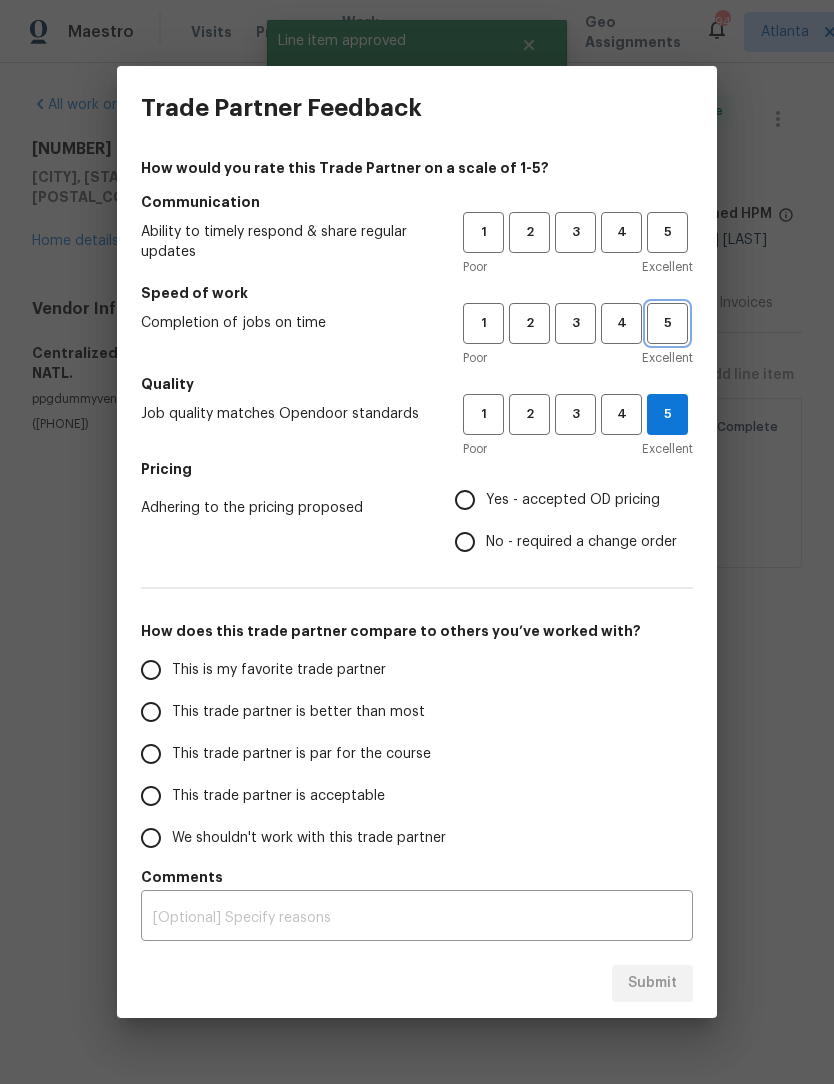 click on "5" at bounding box center (667, 323) 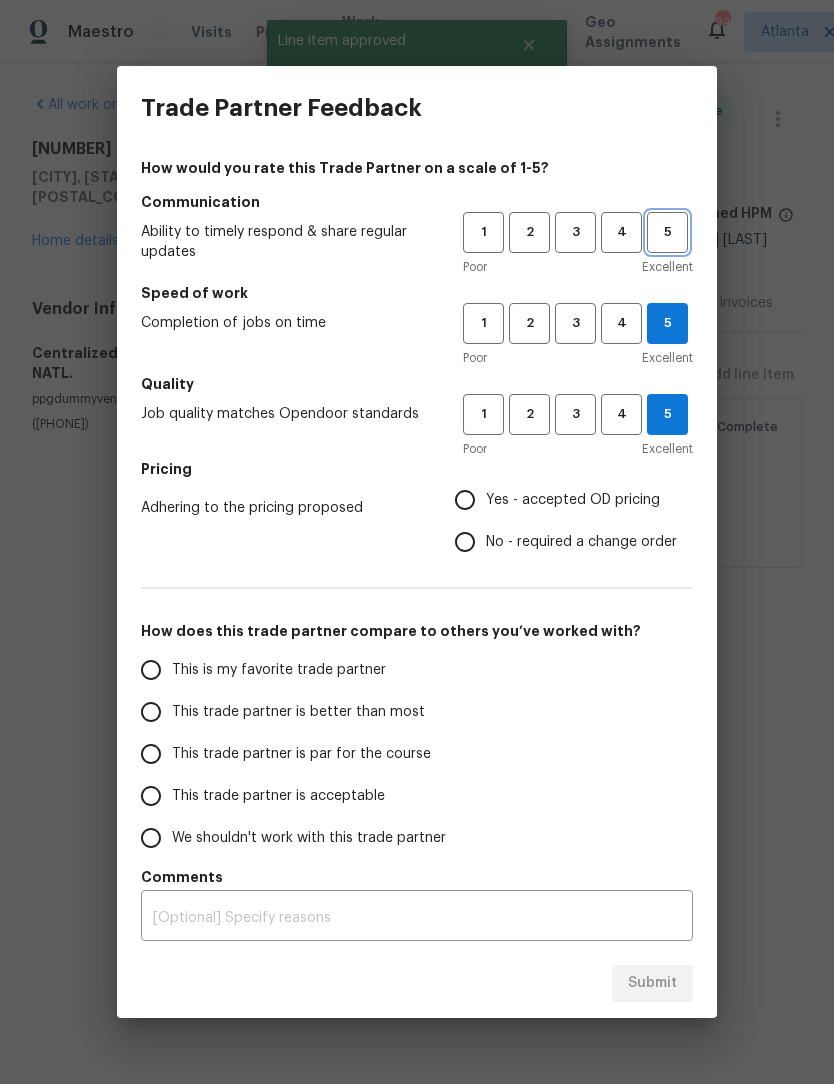 click on "5" at bounding box center (667, 232) 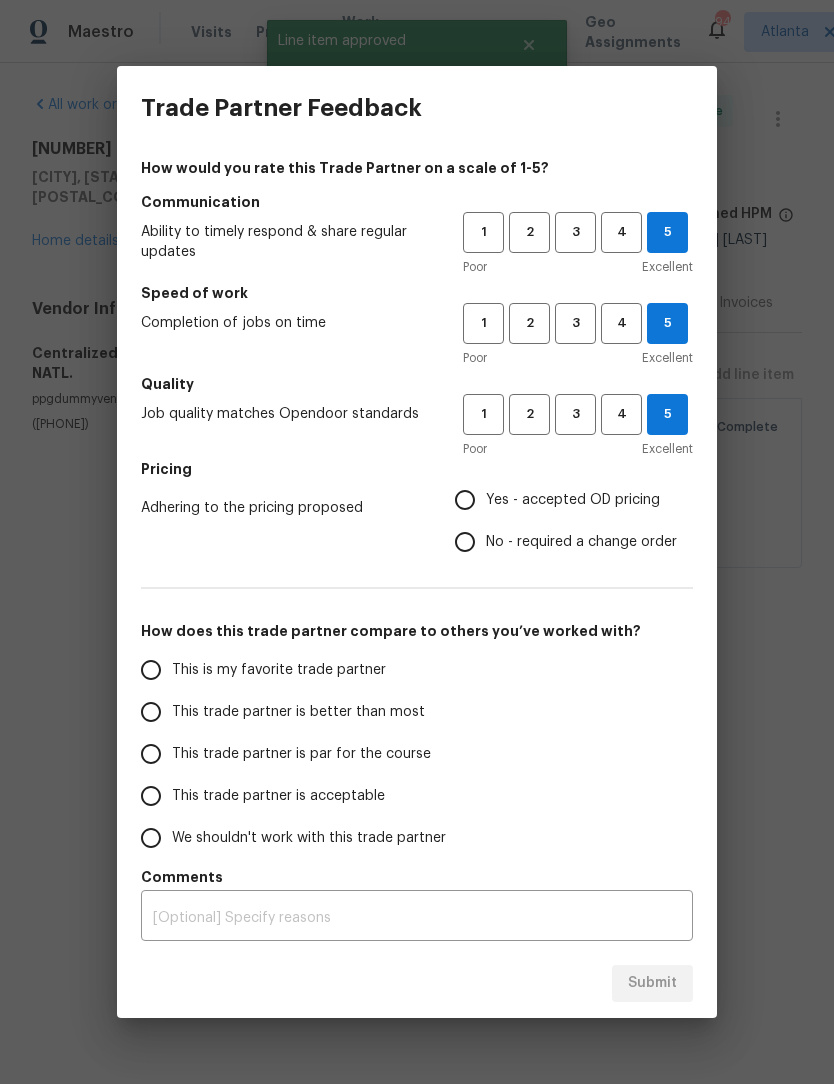 click on "Yes - accepted OD pricing" at bounding box center [465, 500] 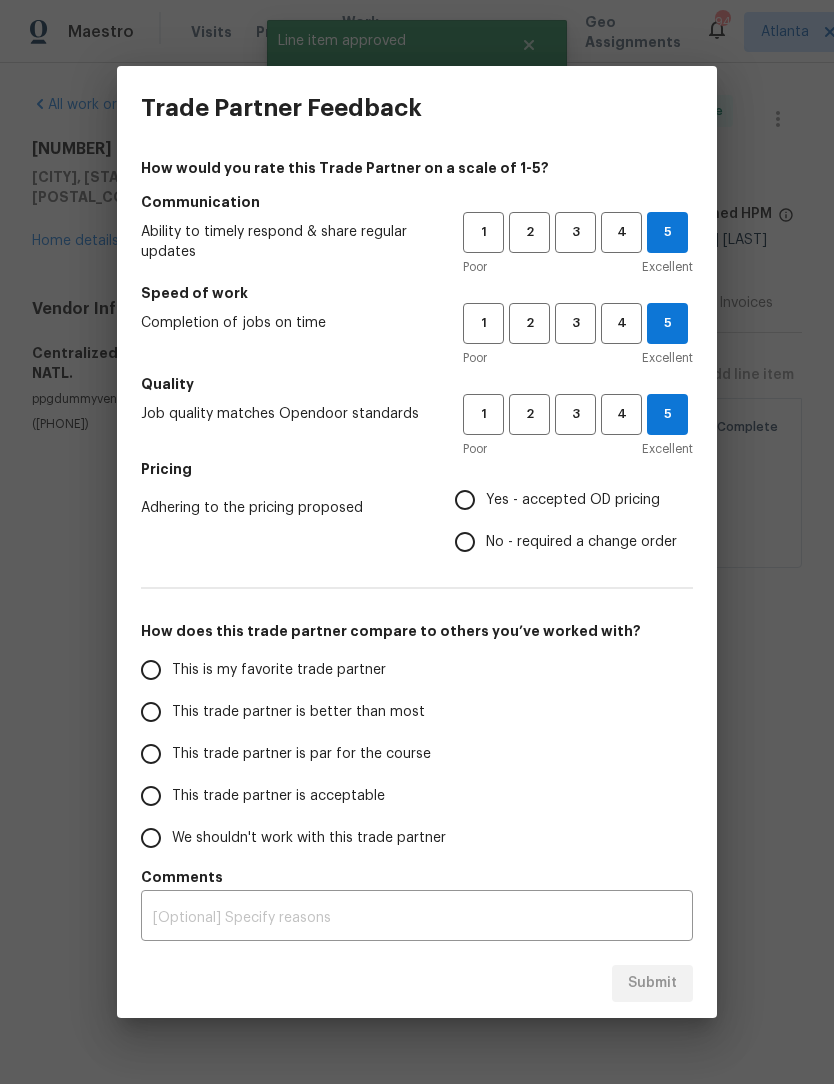 radio on "true" 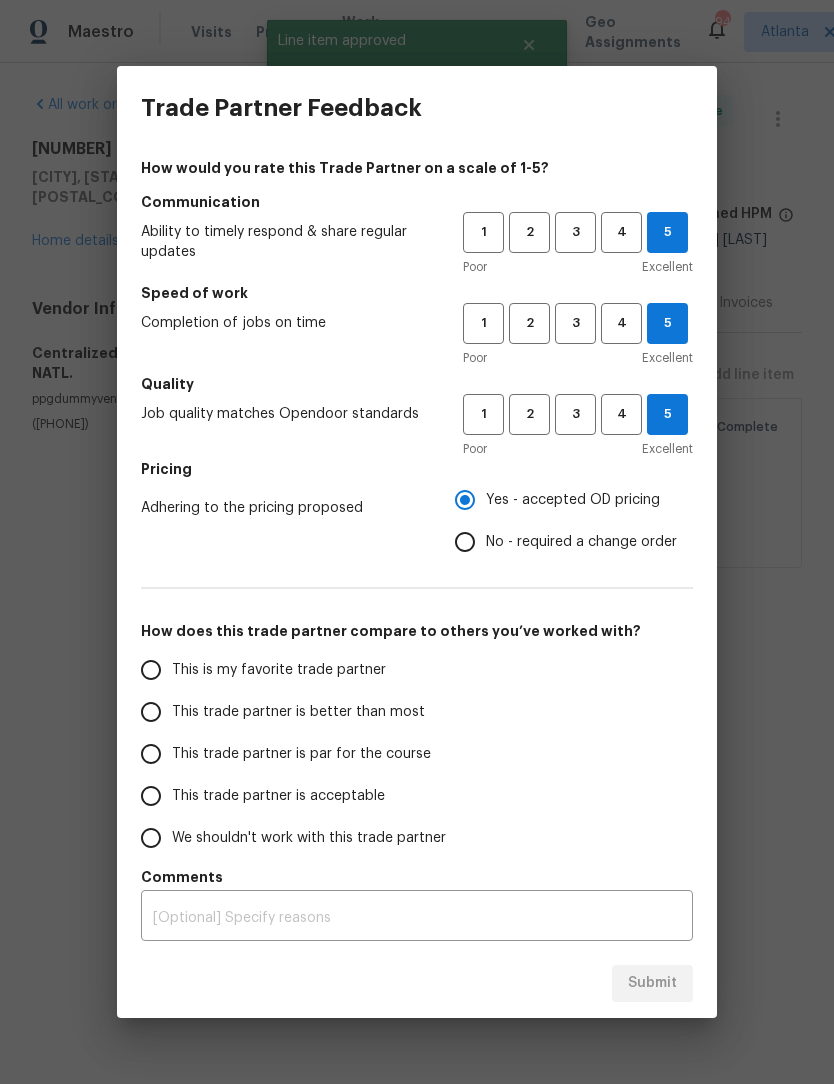 click on "This is my favorite trade partner" at bounding box center [151, 670] 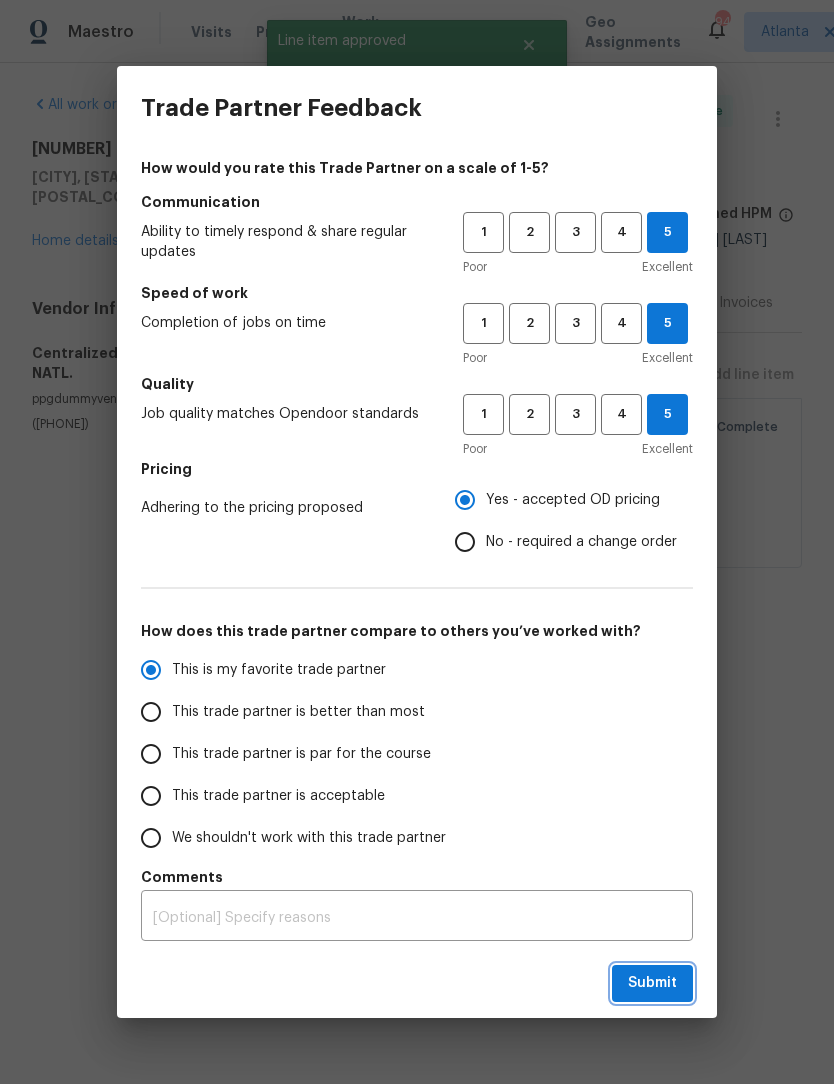 click on "Submit" at bounding box center [652, 983] 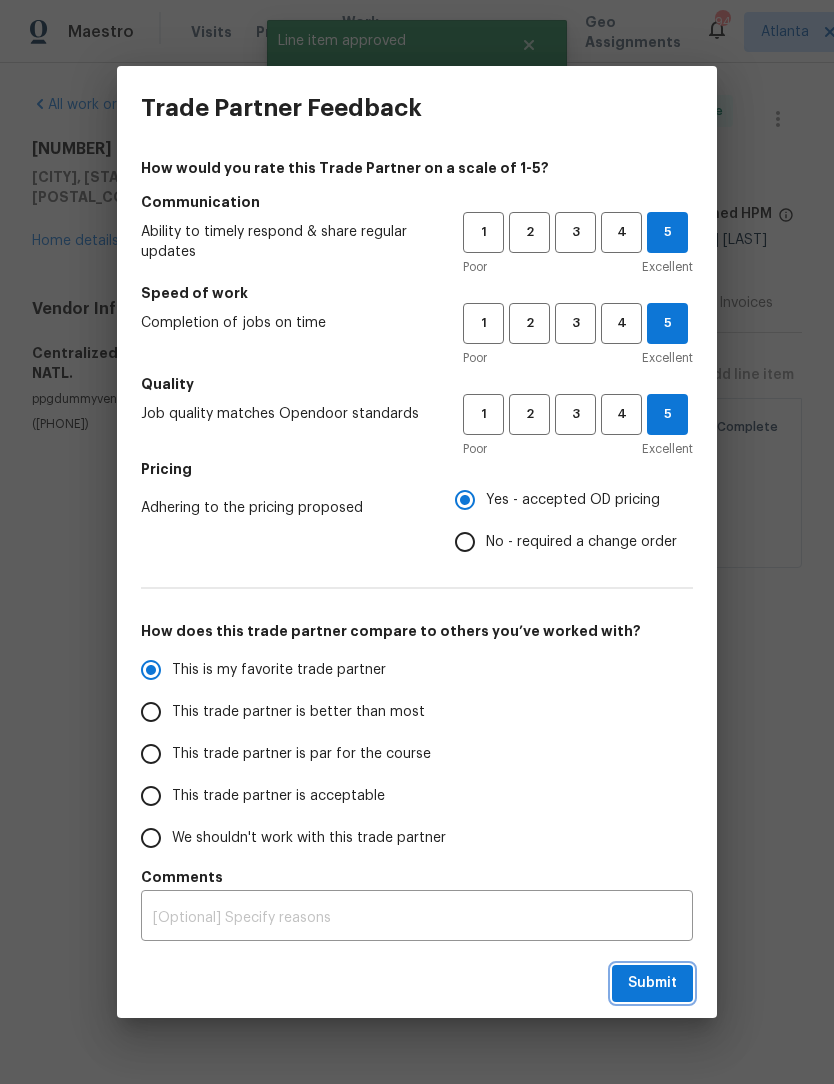 radio on "true" 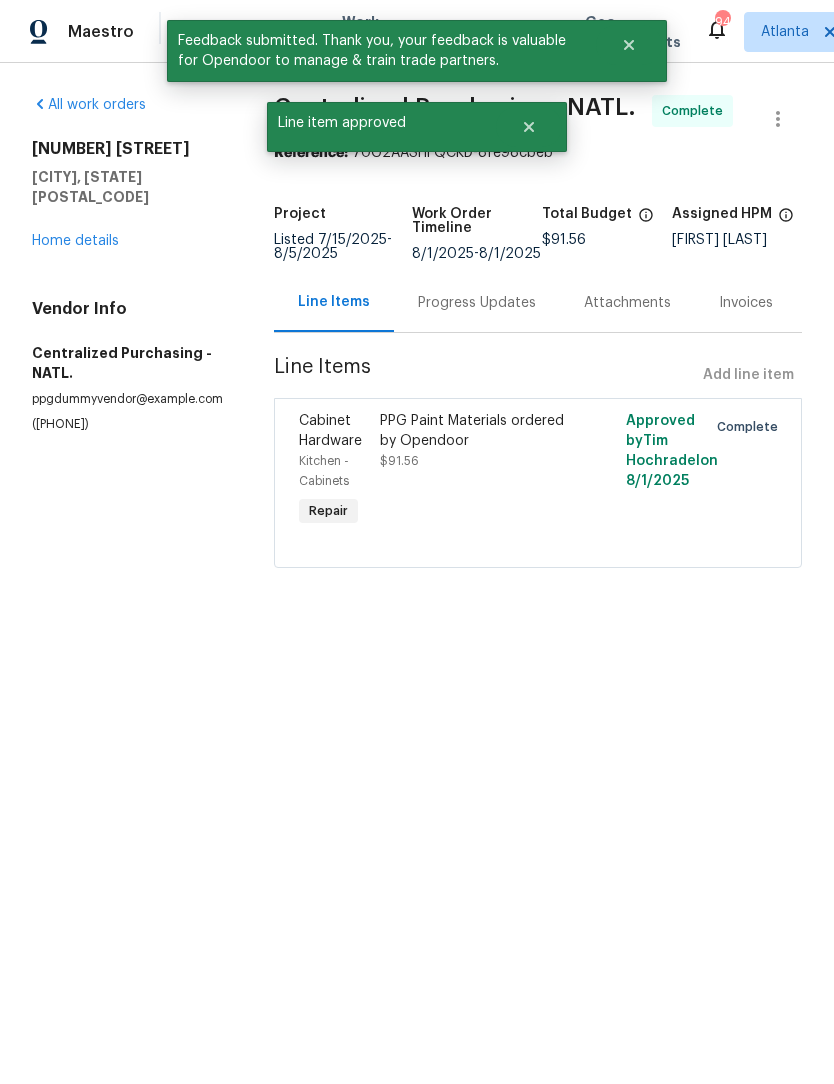 click on "Home details" at bounding box center (75, 241) 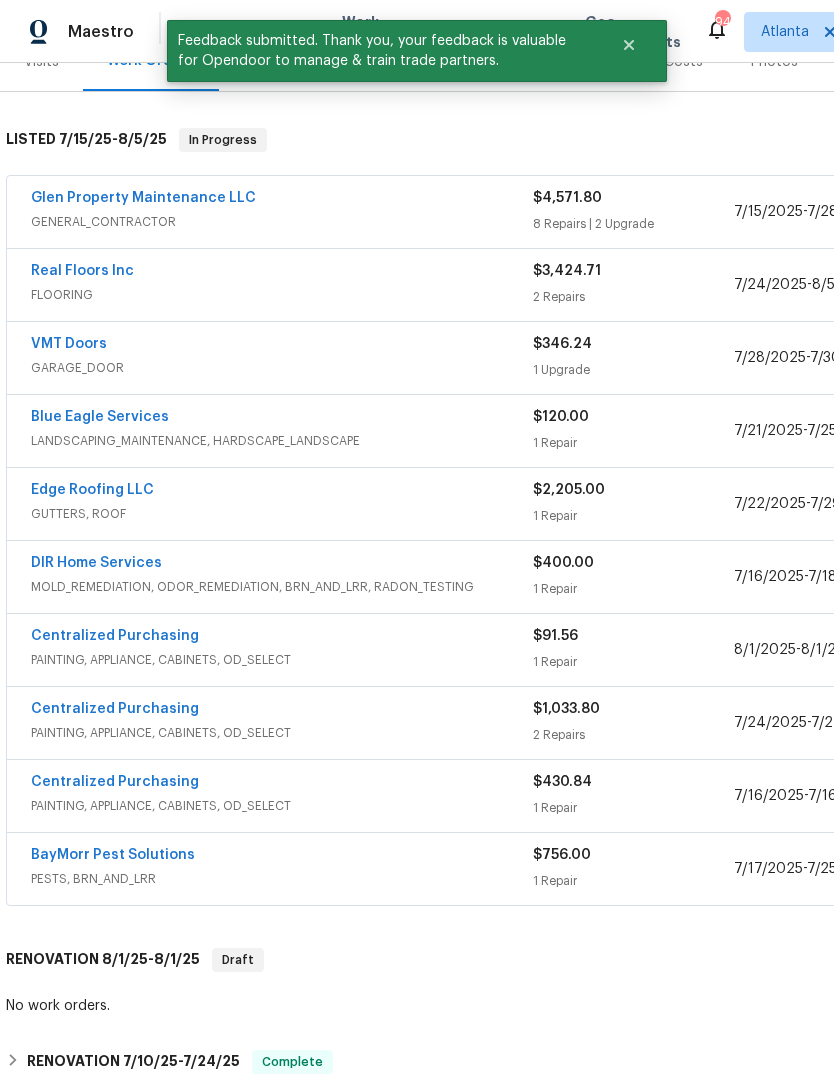 scroll, scrollTop: 278, scrollLeft: -6, axis: both 